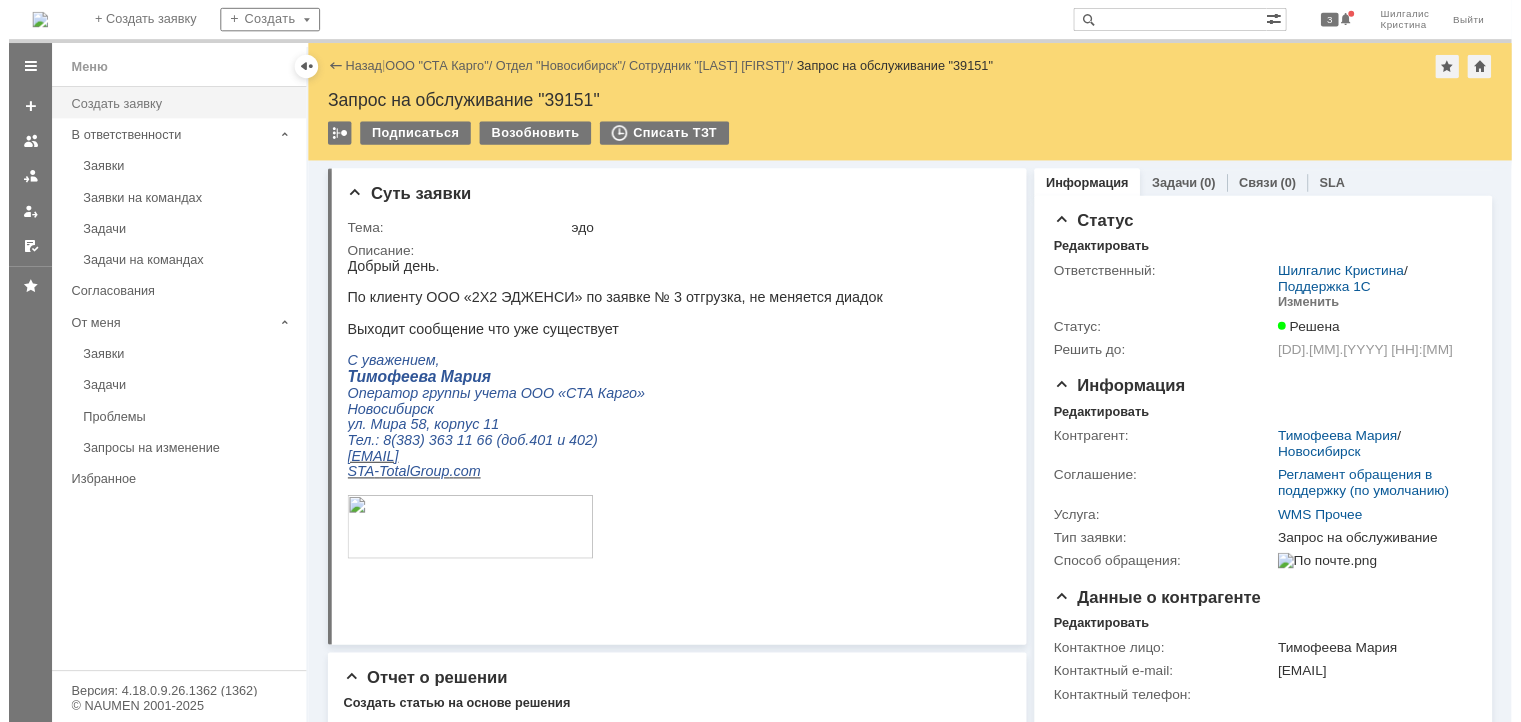 scroll, scrollTop: 0, scrollLeft: 0, axis: both 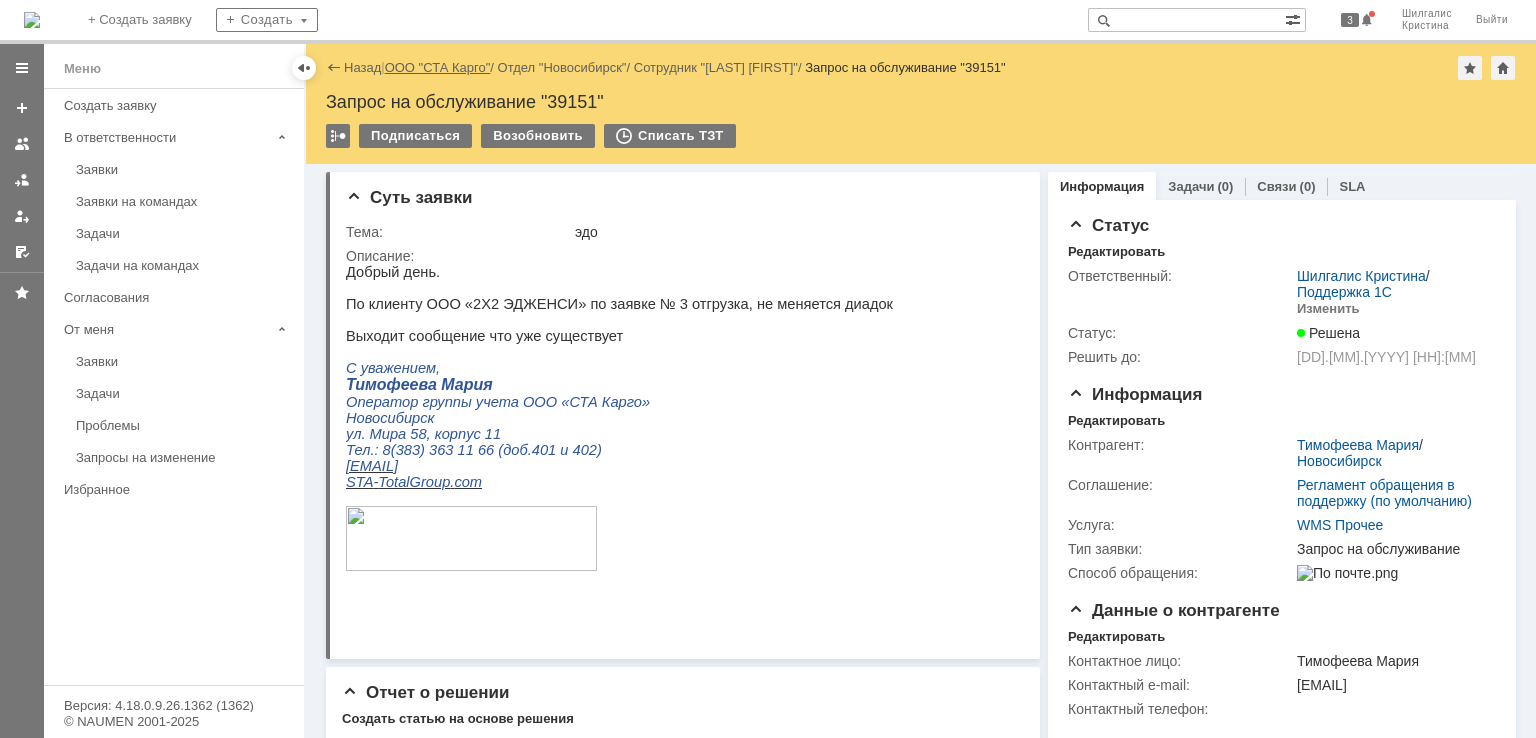 click on "ООО "СТА Карго"" at bounding box center [438, 67] 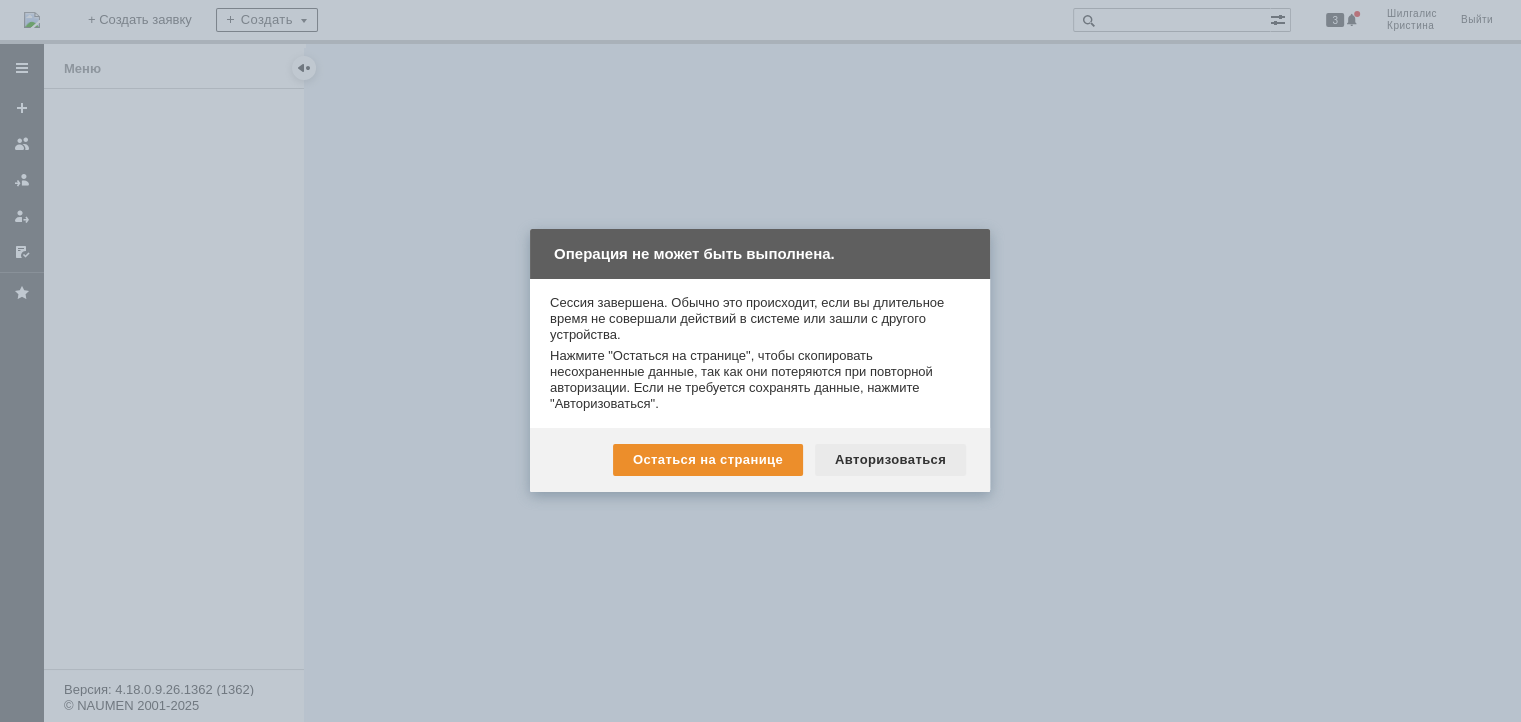 click on "Авторизоваться" at bounding box center [890, 460] 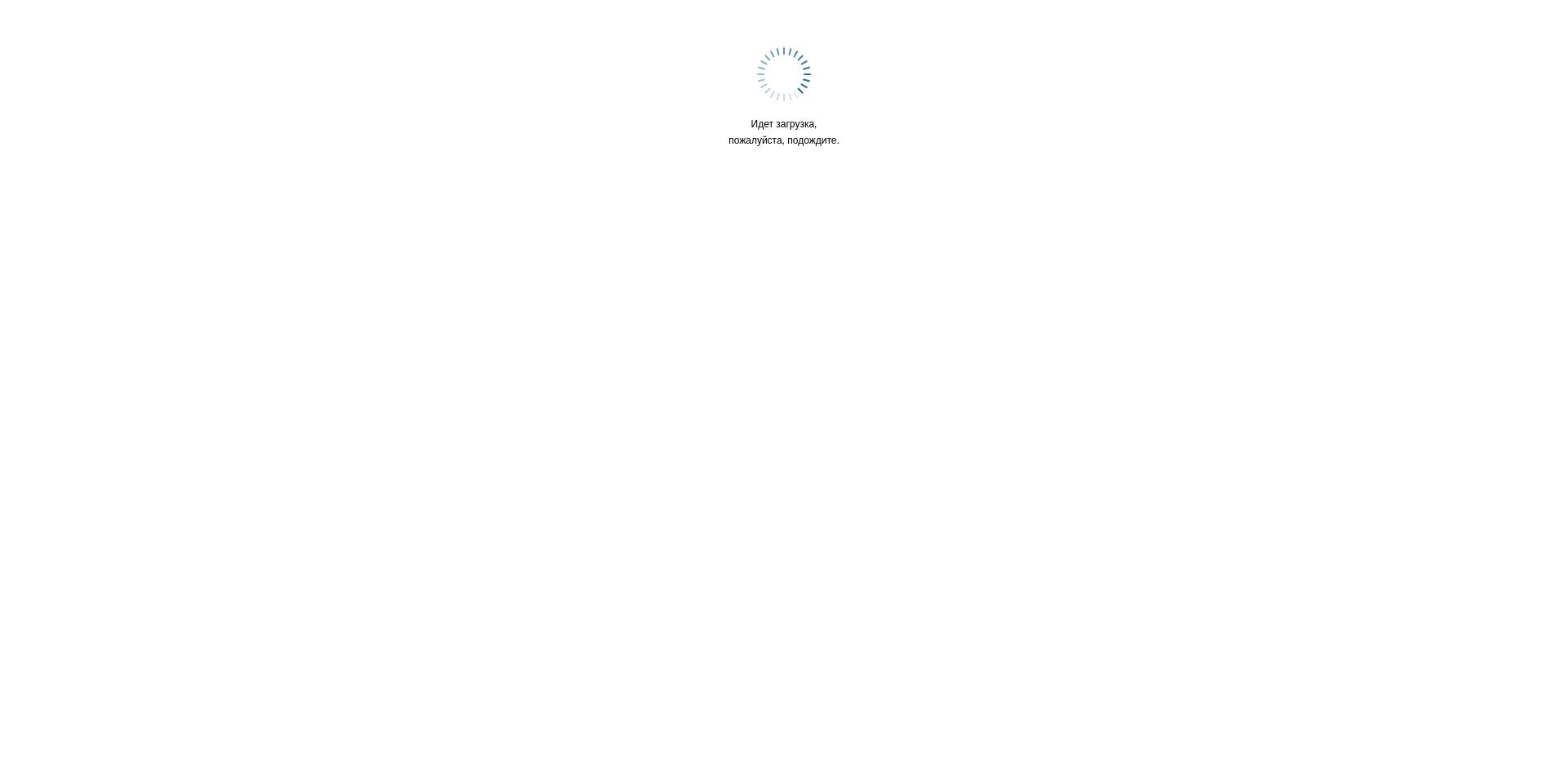 scroll, scrollTop: 0, scrollLeft: 0, axis: both 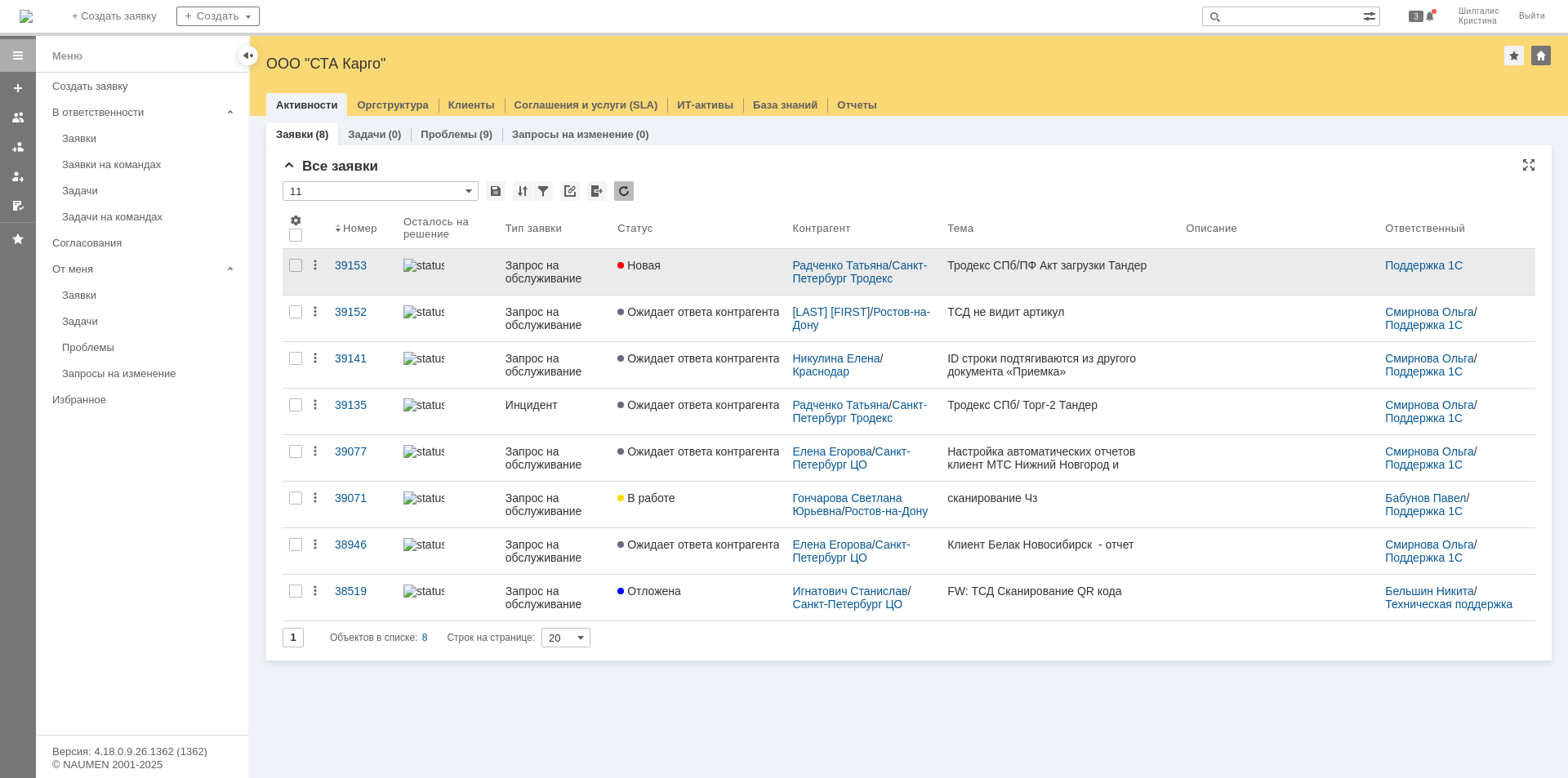 click on "Новая" at bounding box center (698, 272) 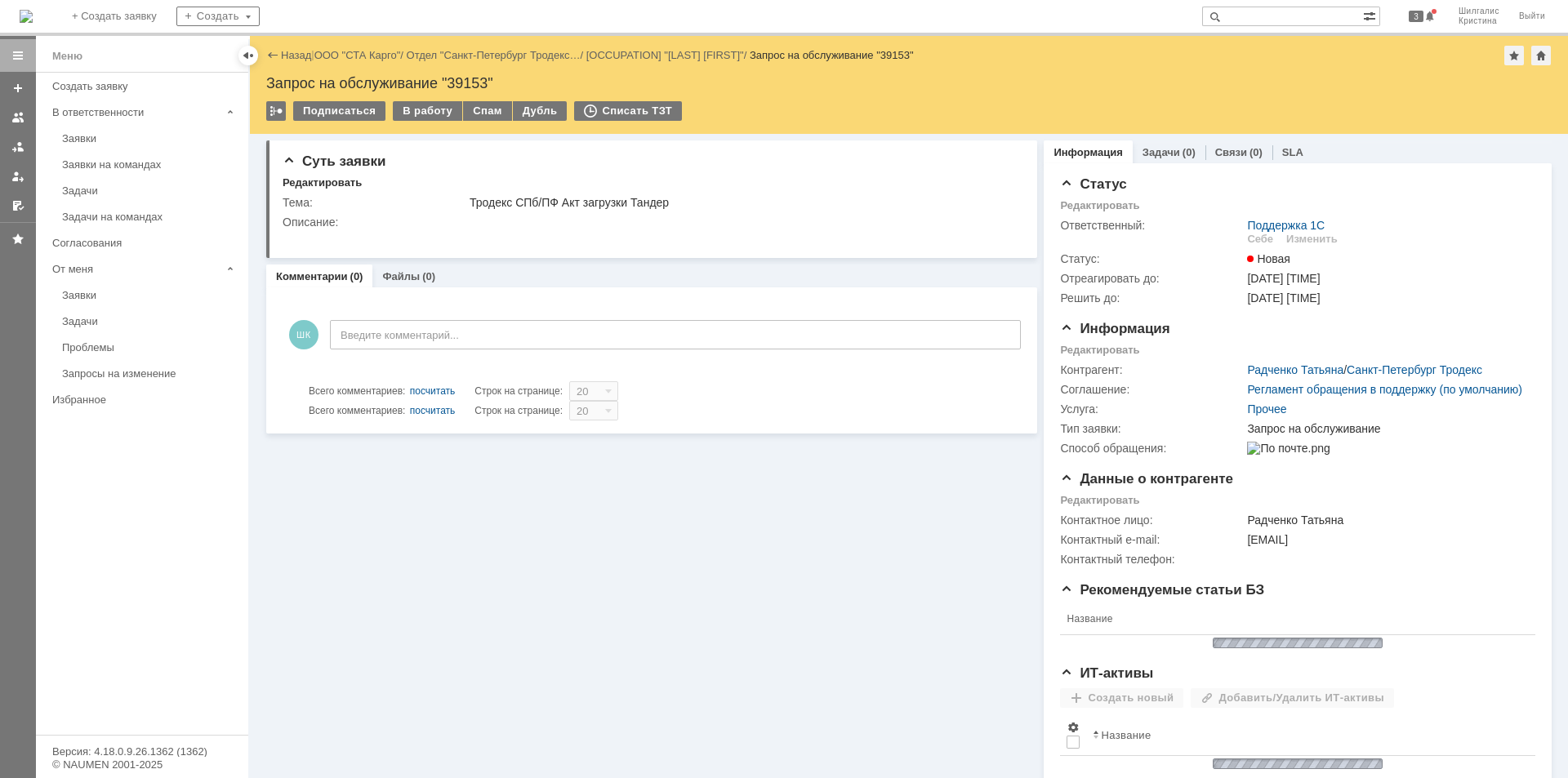 scroll, scrollTop: 0, scrollLeft: 0, axis: both 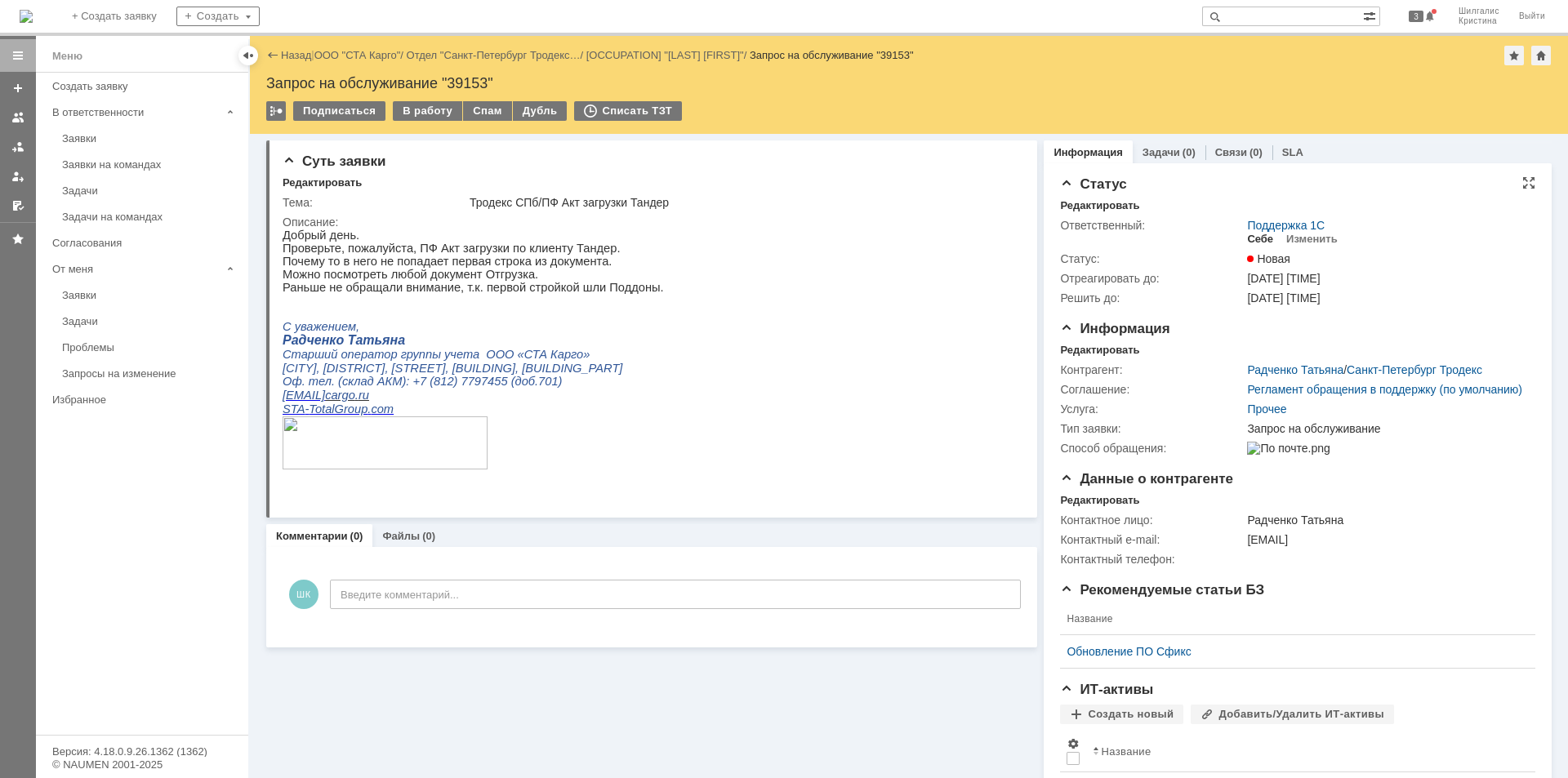 click on "Себе" at bounding box center [1260, 239] 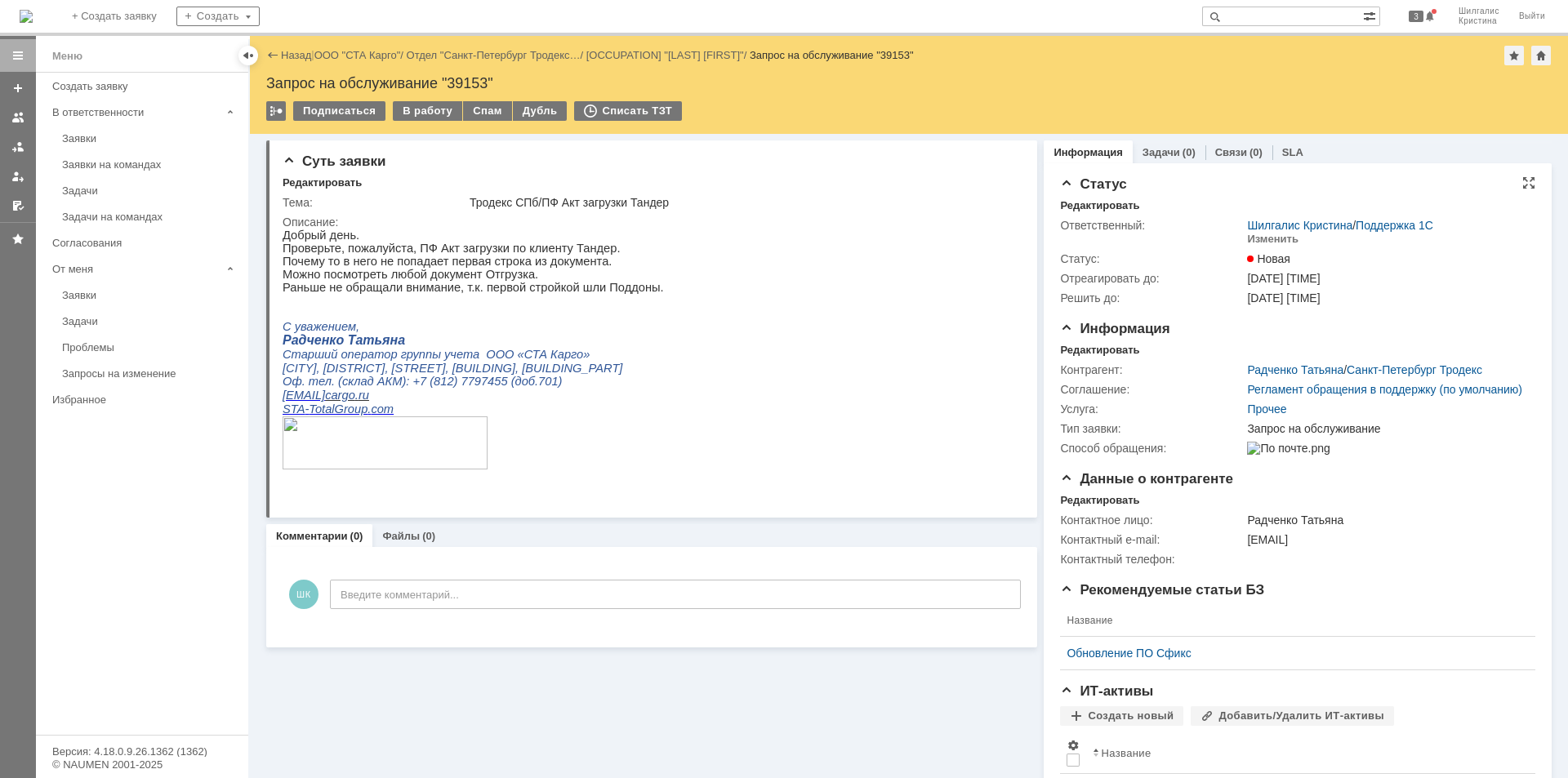 scroll, scrollTop: 0, scrollLeft: 0, axis: both 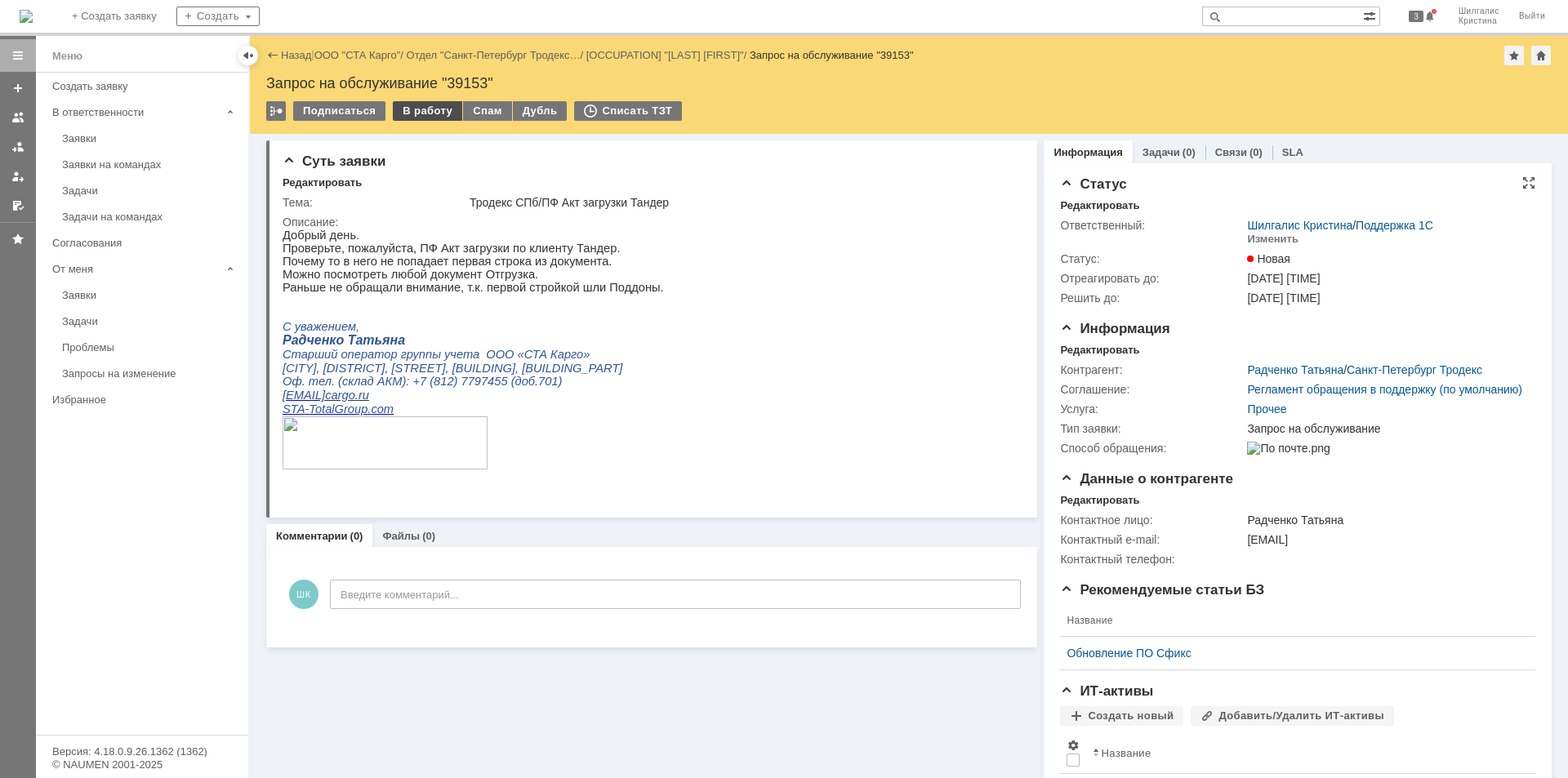 click on "В работу" at bounding box center [427, 111] 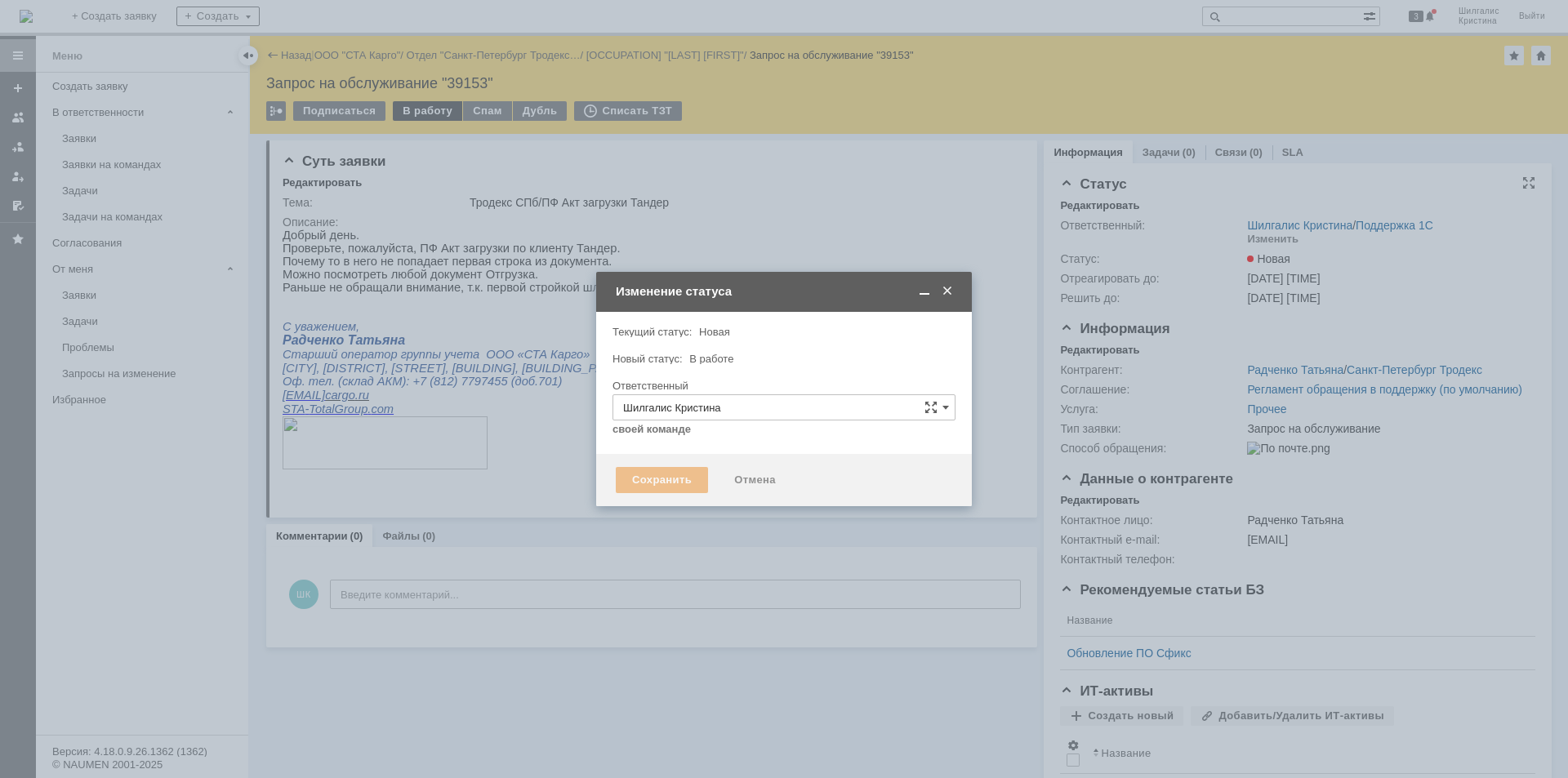 type 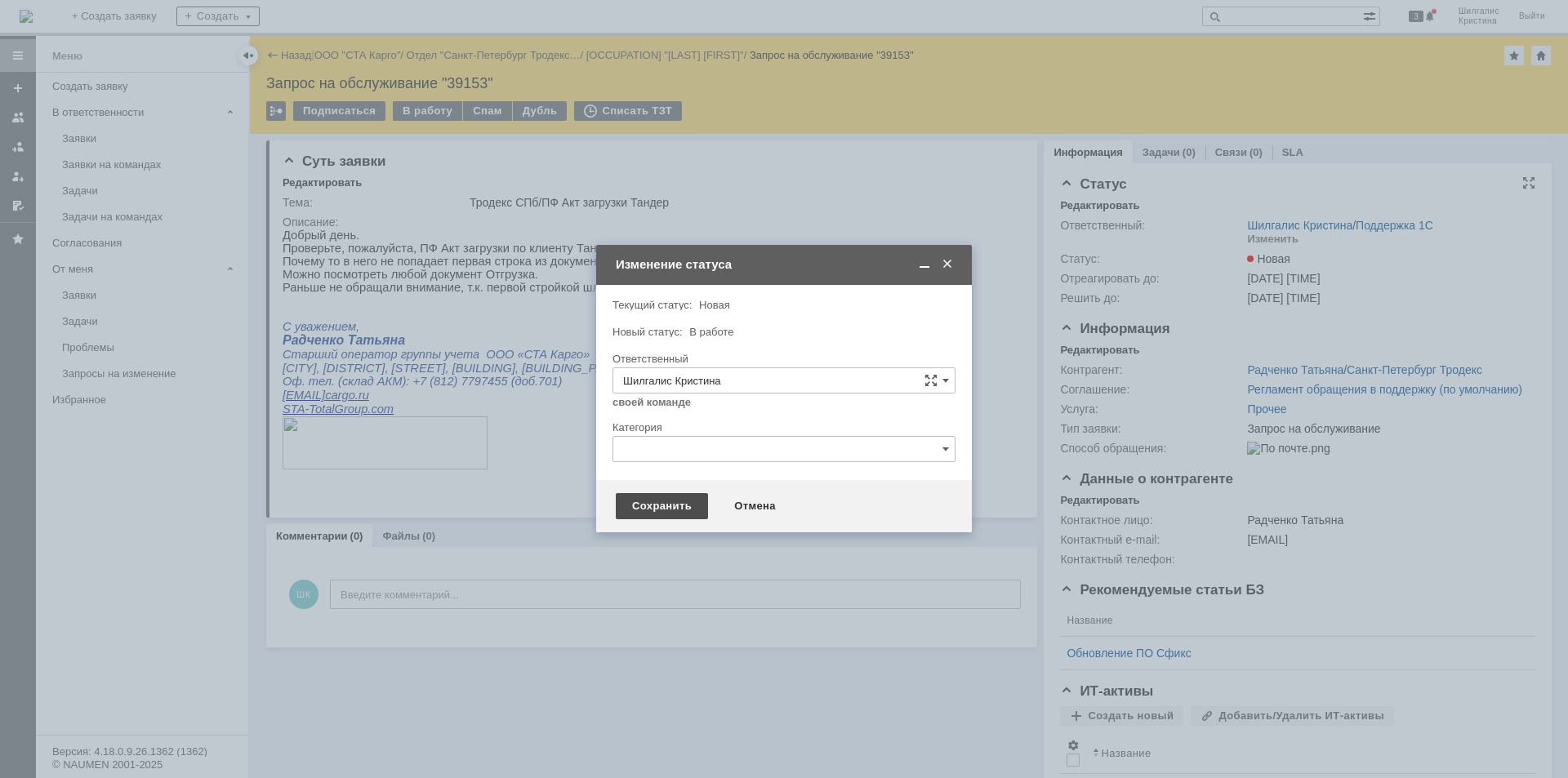 click on "Сохранить" at bounding box center [662, 506] 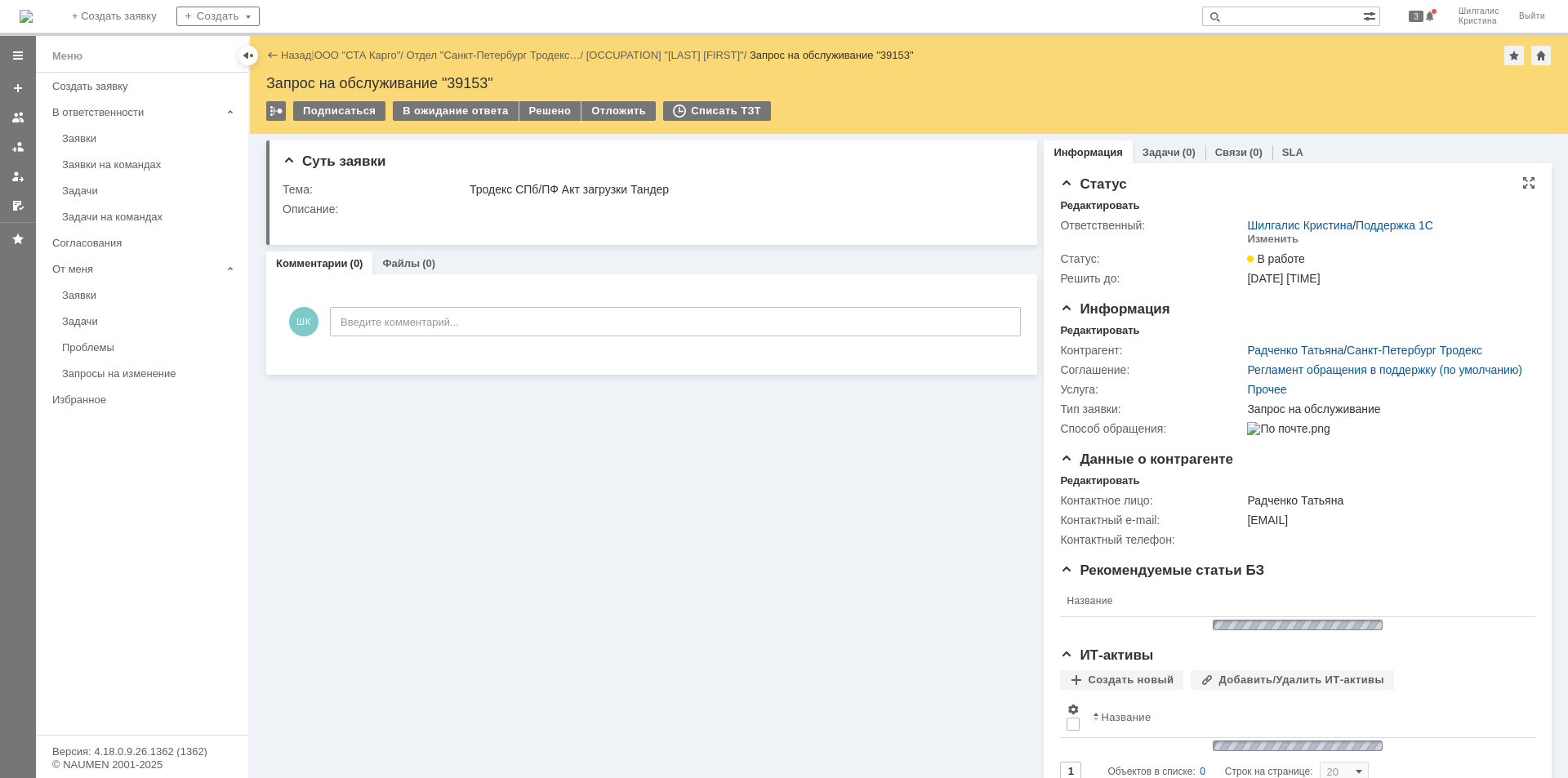scroll, scrollTop: 0, scrollLeft: 0, axis: both 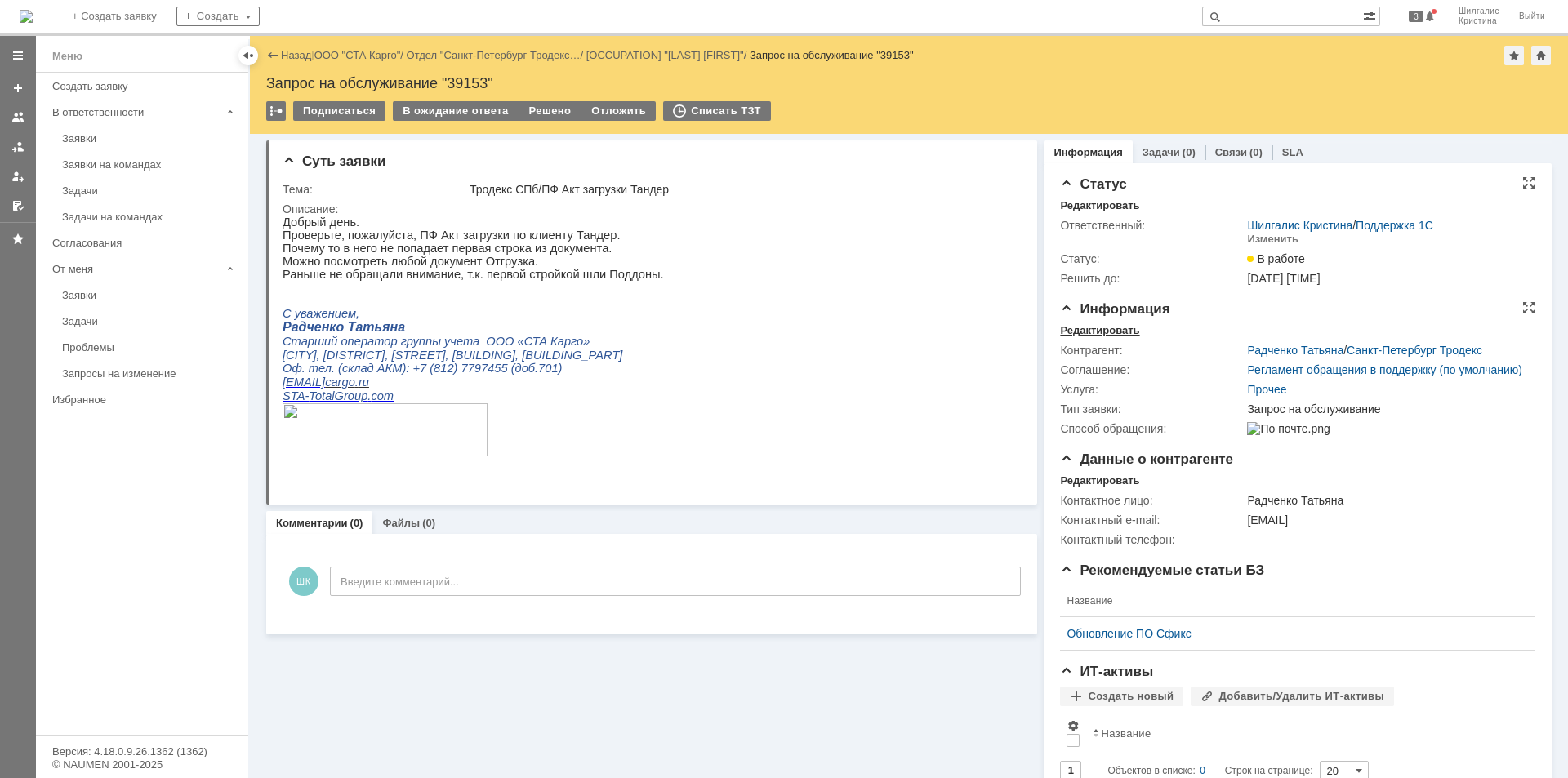 click on "Редактировать" at bounding box center (1099, 331) 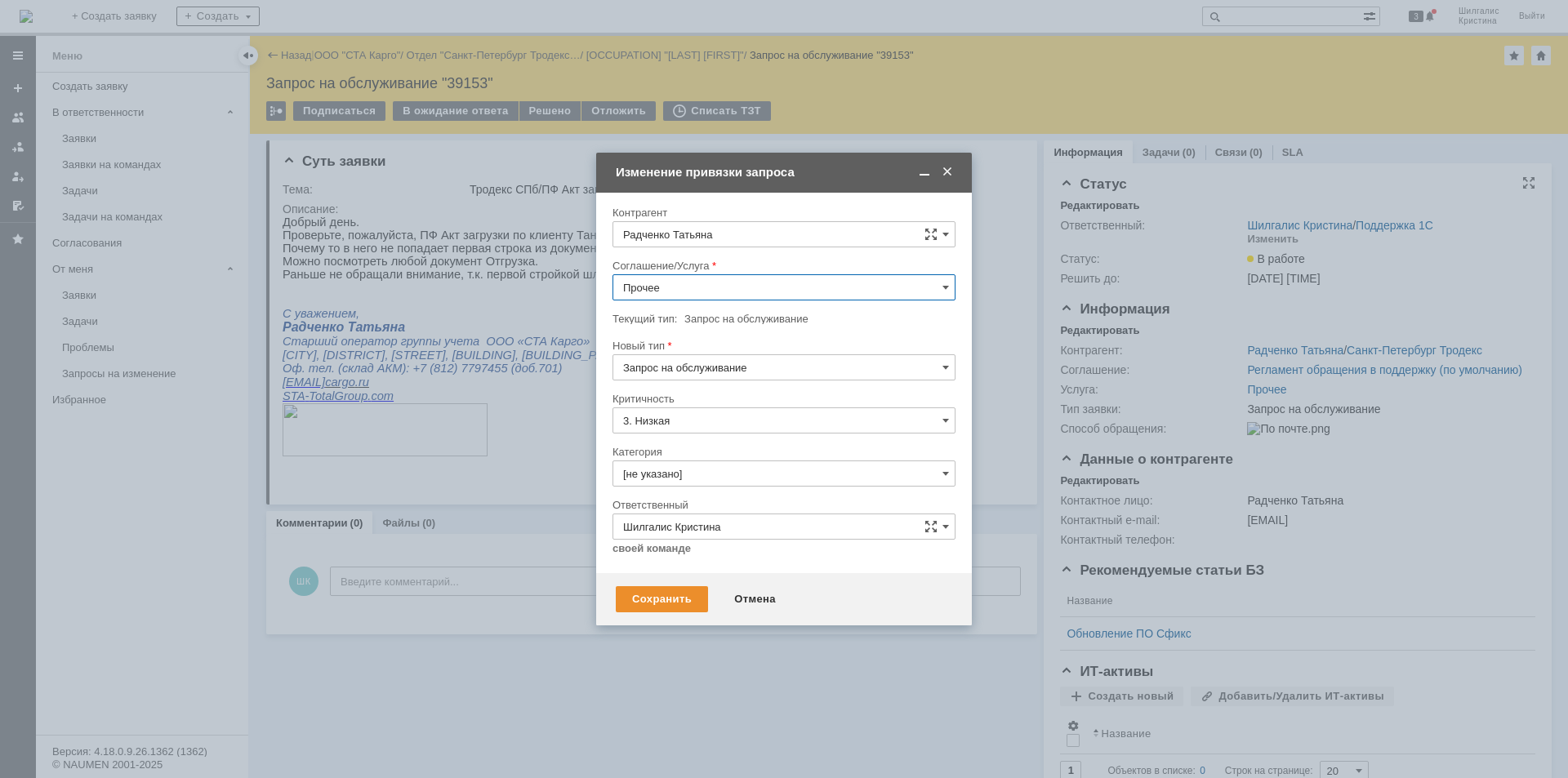 click on "Прочее" at bounding box center [784, 287] 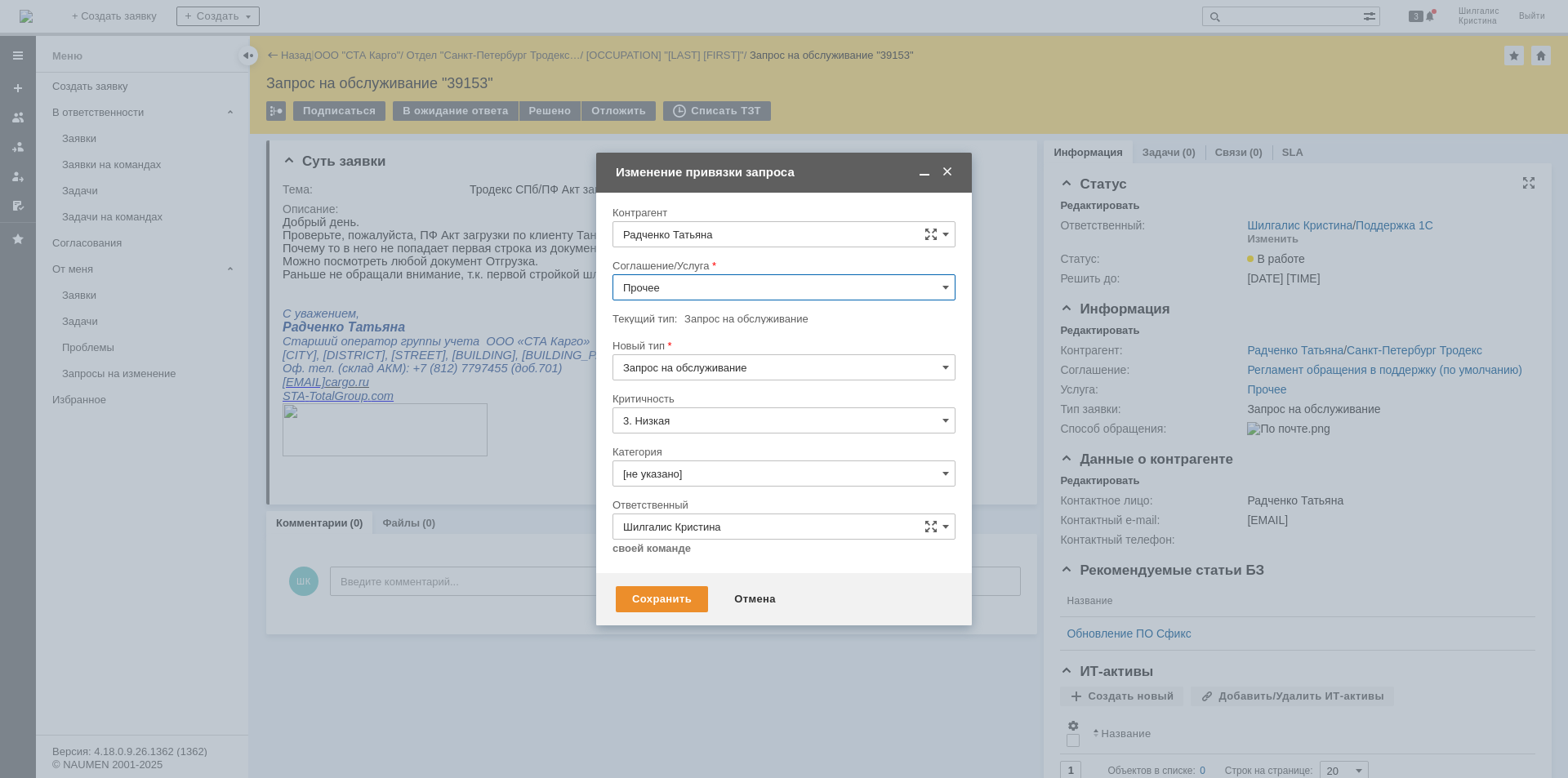 scroll, scrollTop: 561, scrollLeft: 0, axis: vertical 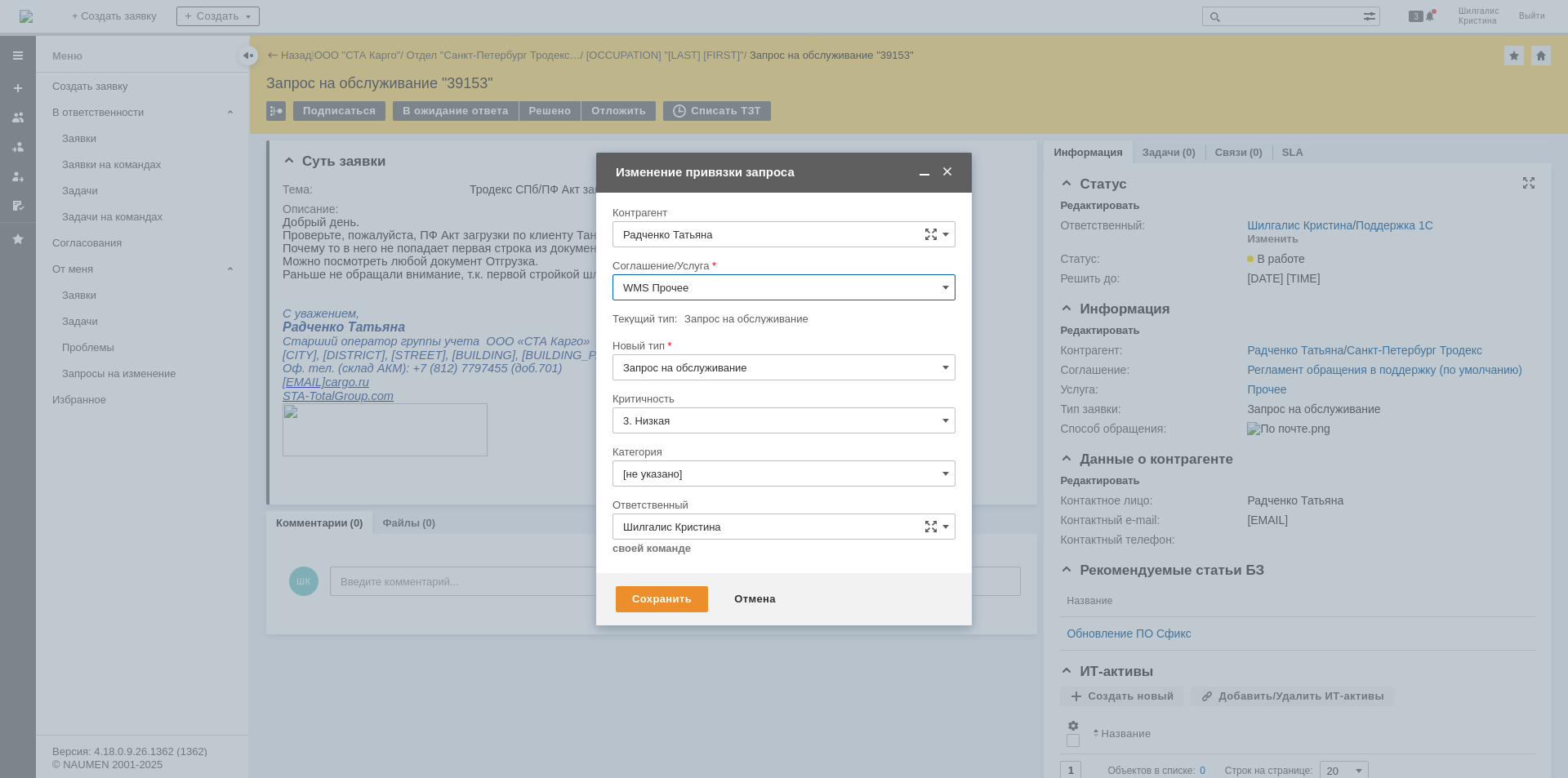 type on "WMS Прочее" 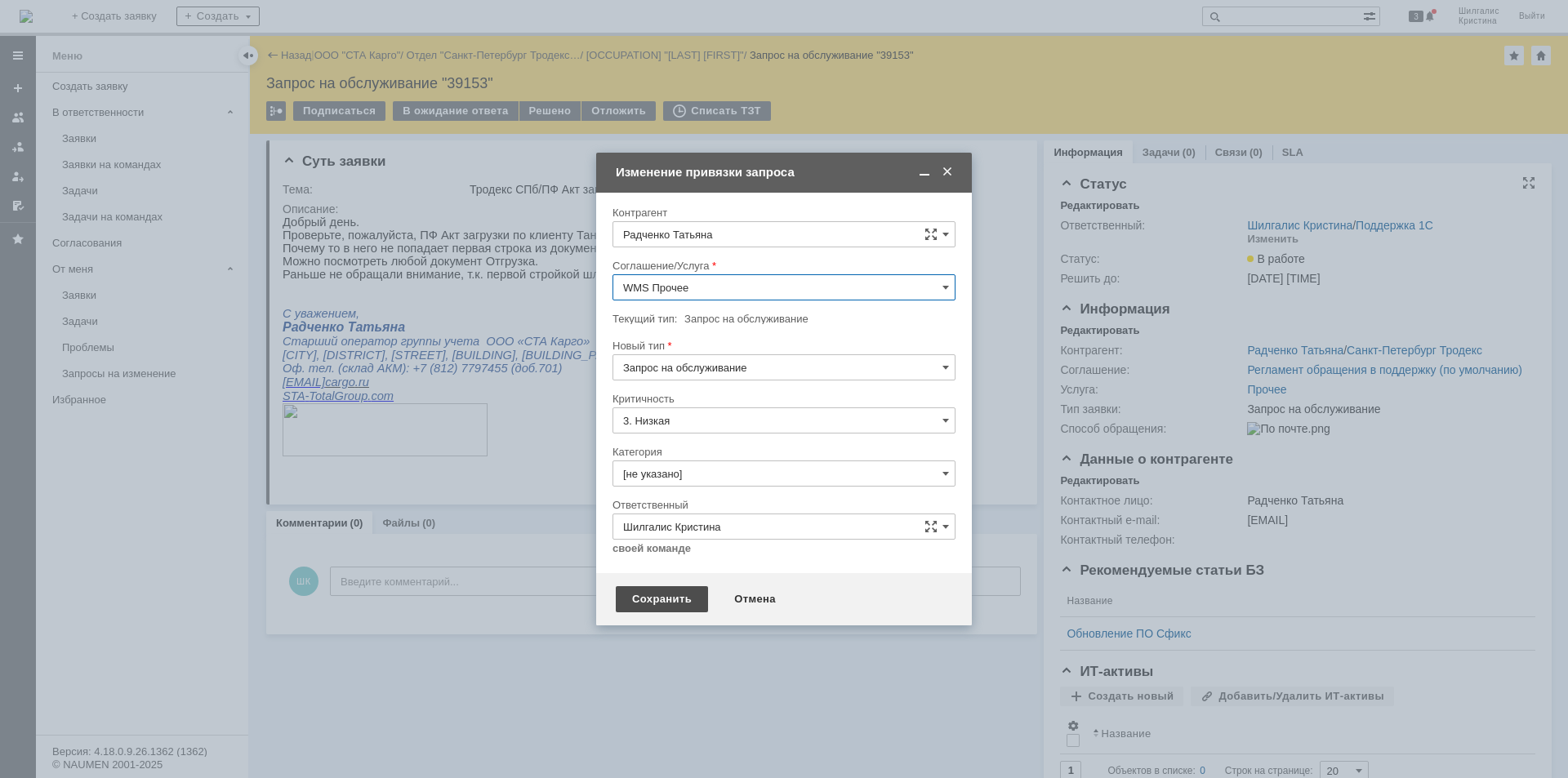click on "Сохранить" at bounding box center [662, 599] 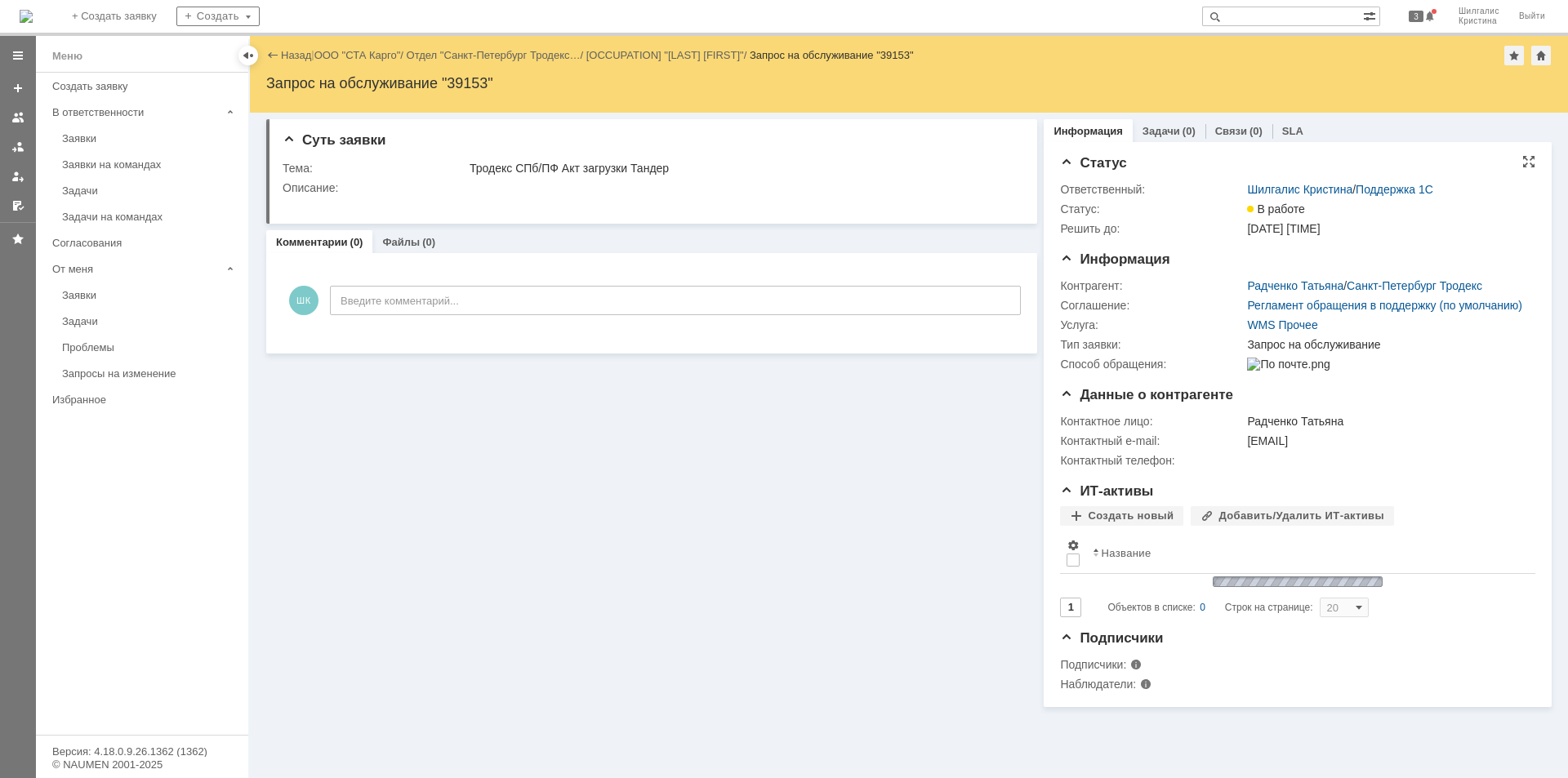 scroll, scrollTop: 0, scrollLeft: 0, axis: both 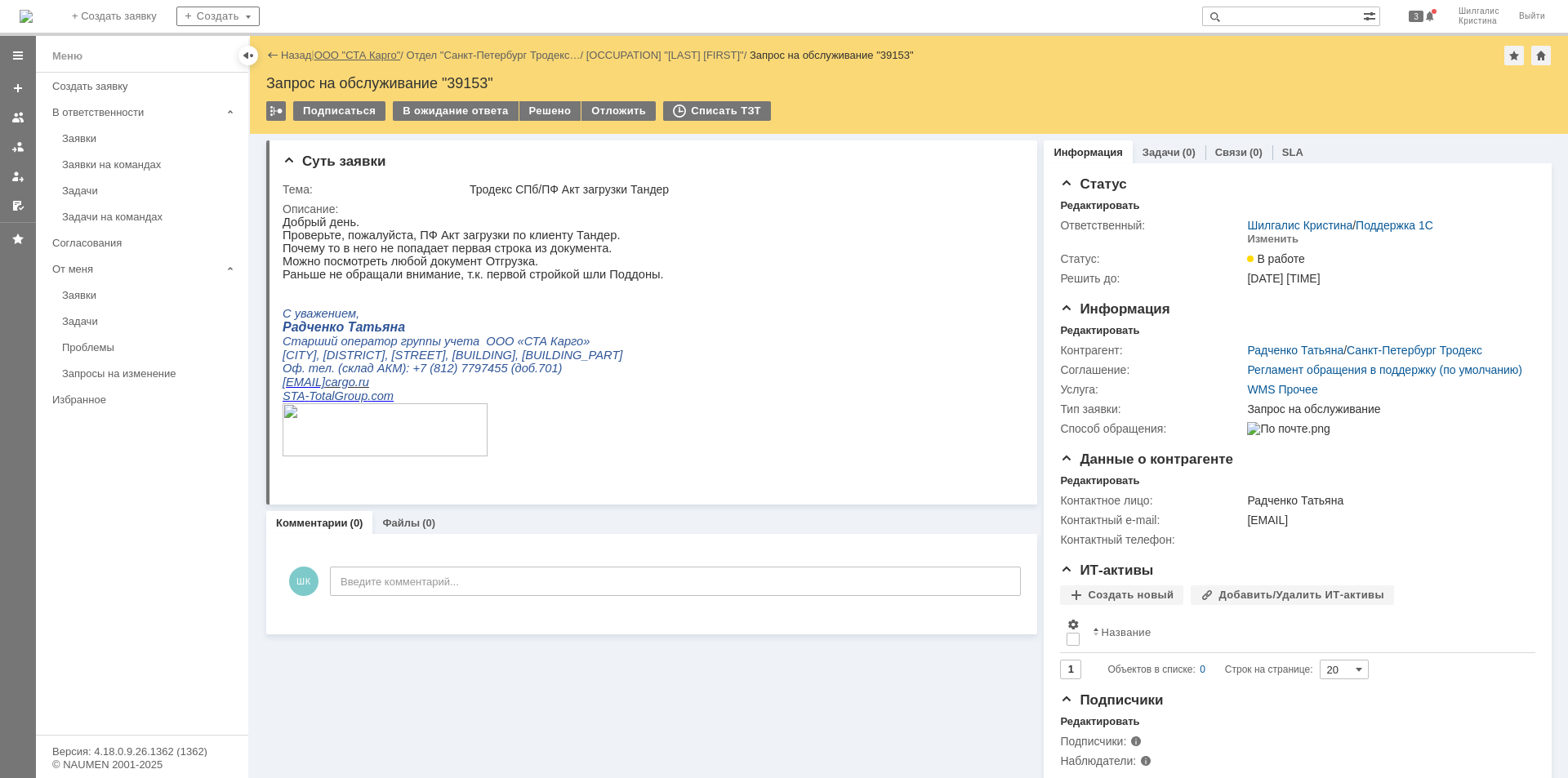 click on "ООО "СТА Карго"" at bounding box center [358, 55] 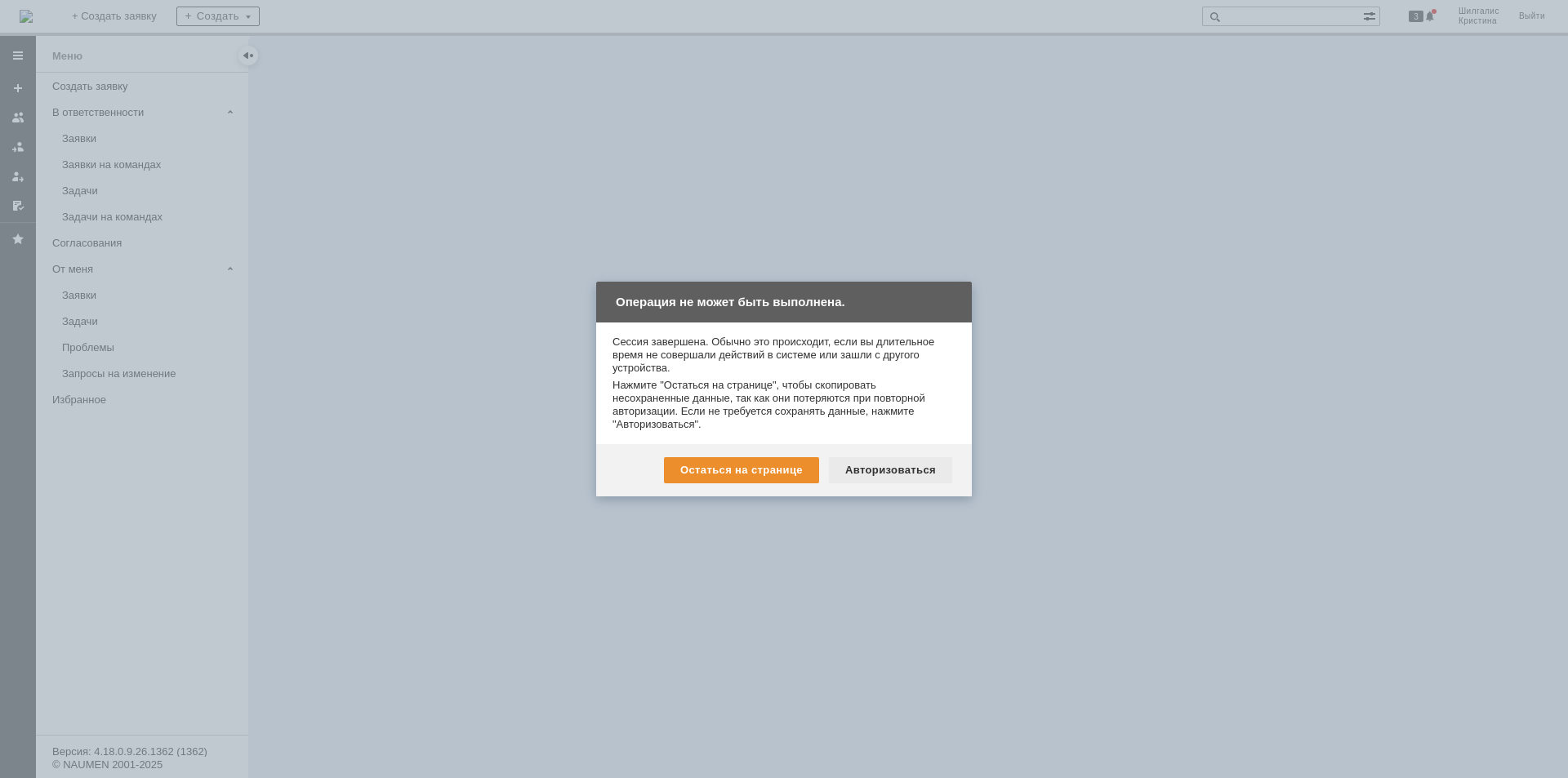 click on "Авторизоваться" at bounding box center [890, 470] 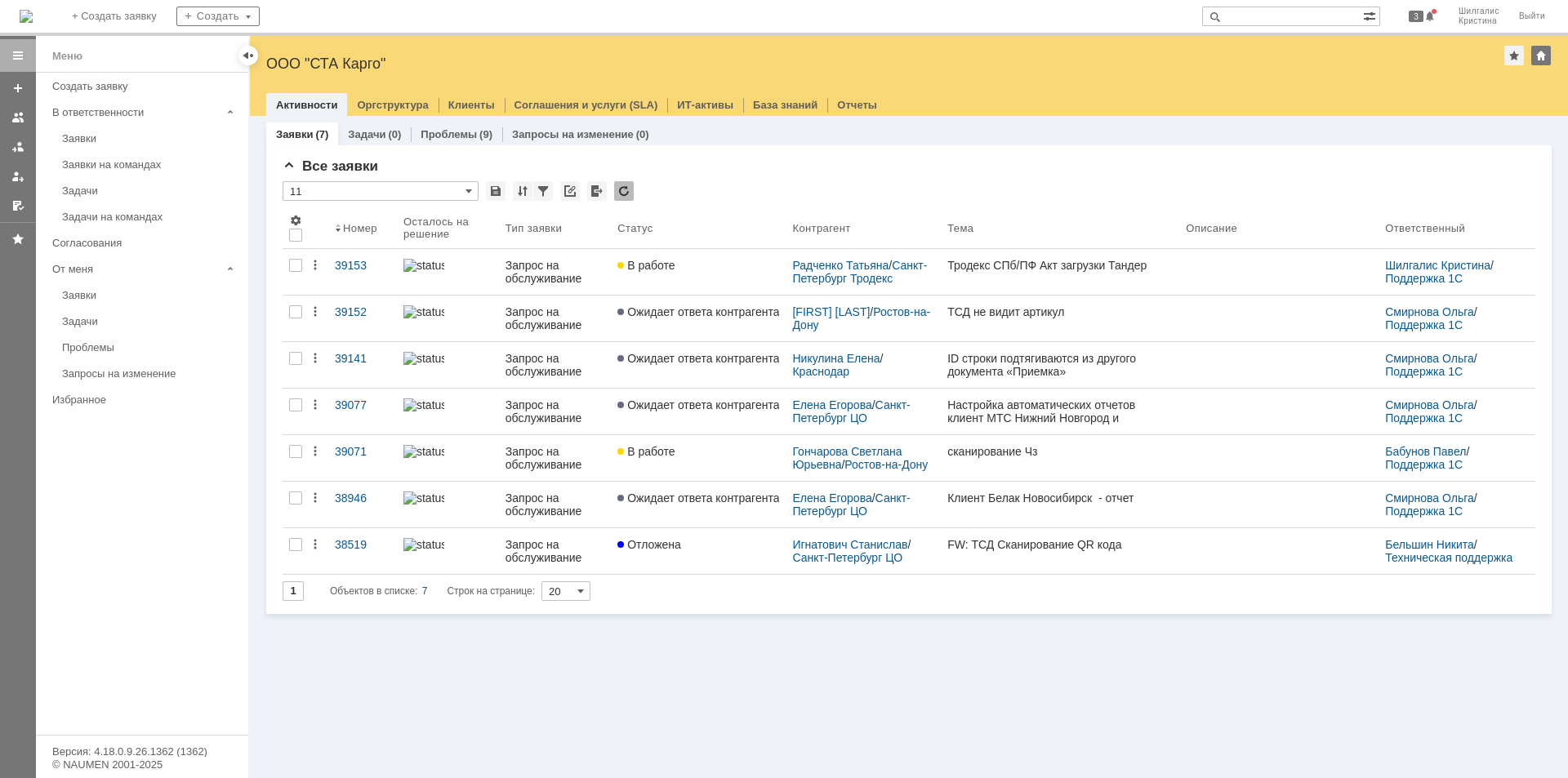 scroll, scrollTop: 0, scrollLeft: 0, axis: both 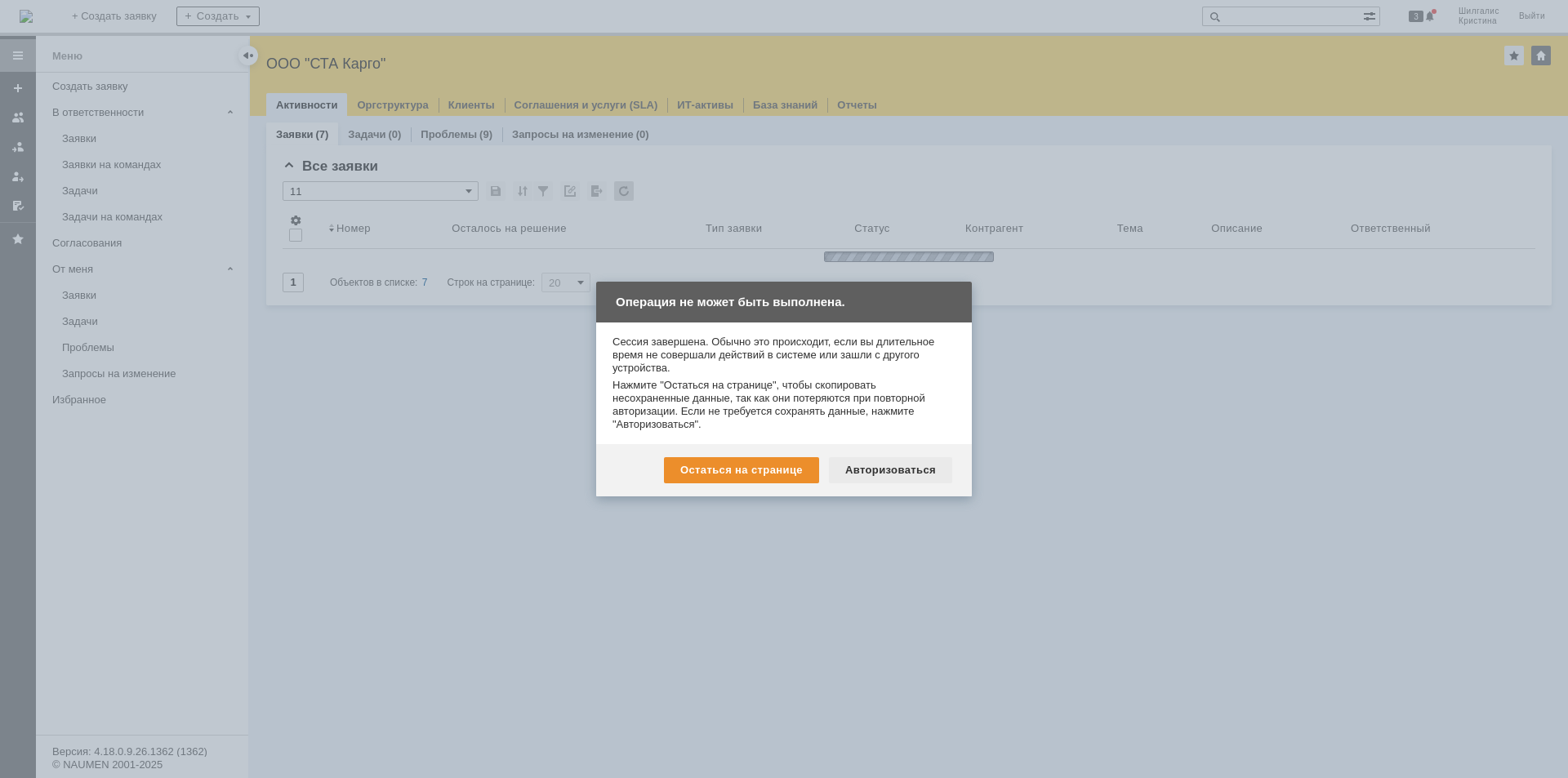 click on "Авторизоваться" at bounding box center [890, 470] 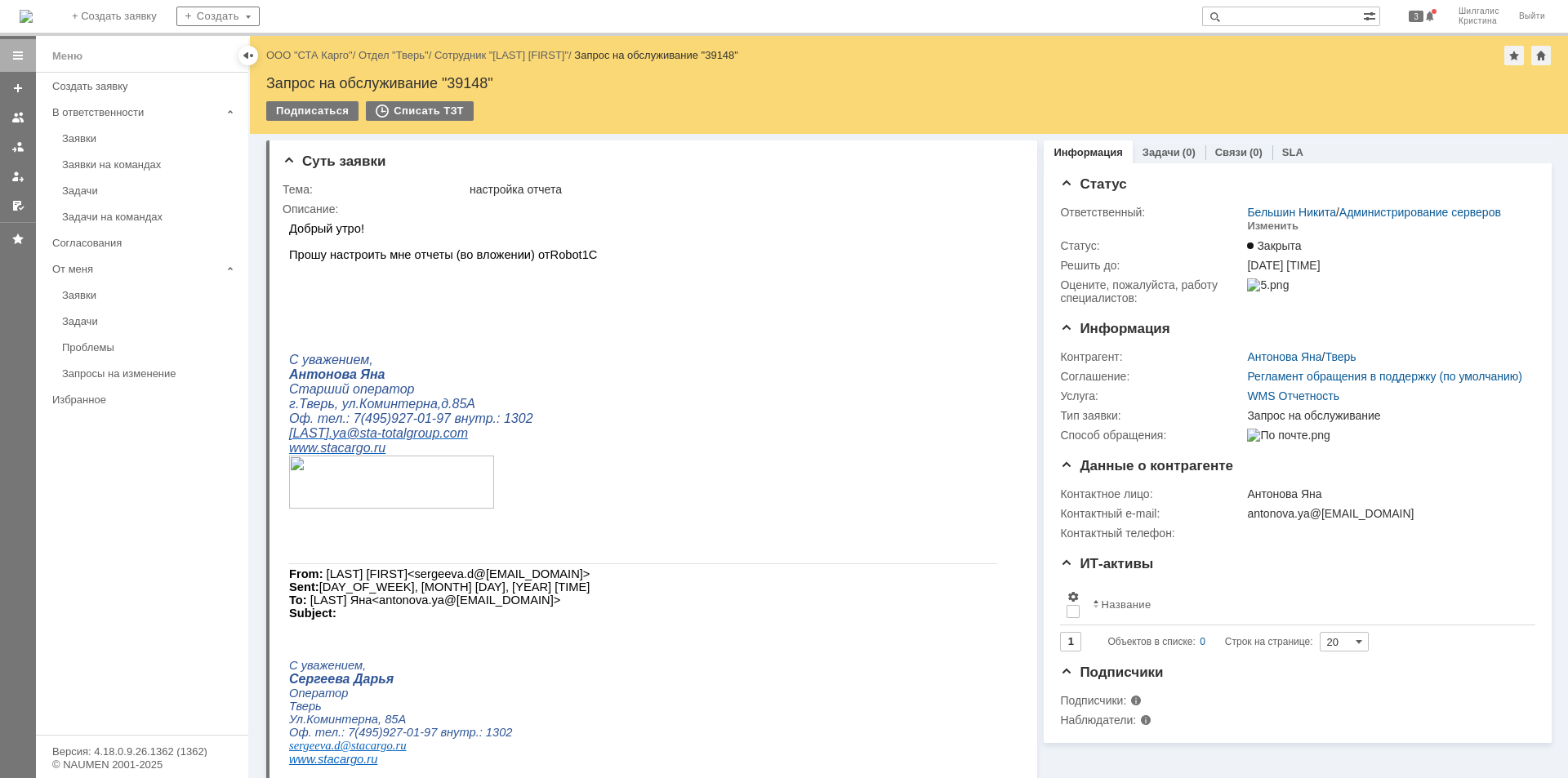scroll, scrollTop: 0, scrollLeft: 0, axis: both 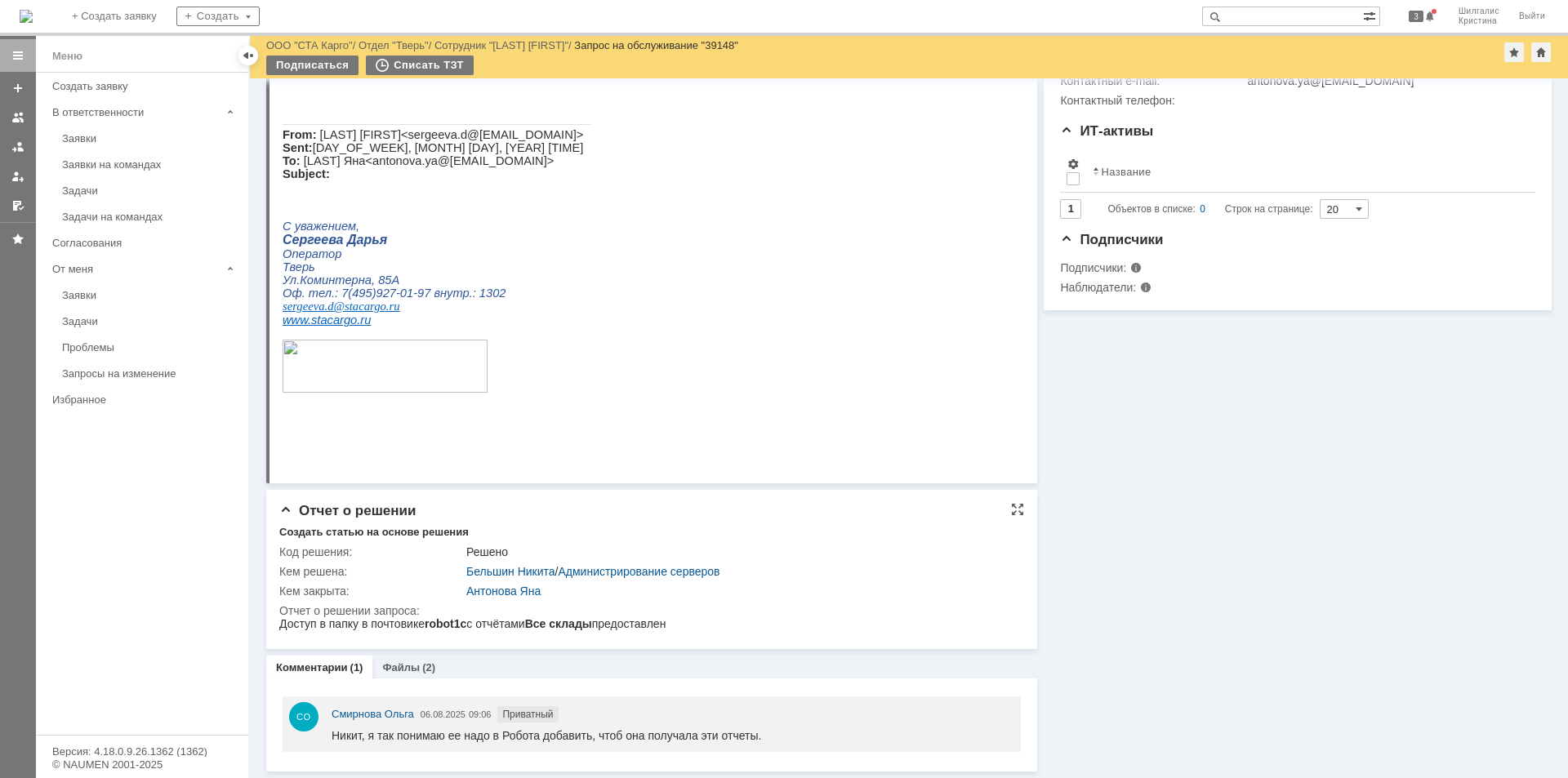 click on "Файлы" at bounding box center [401, 667] 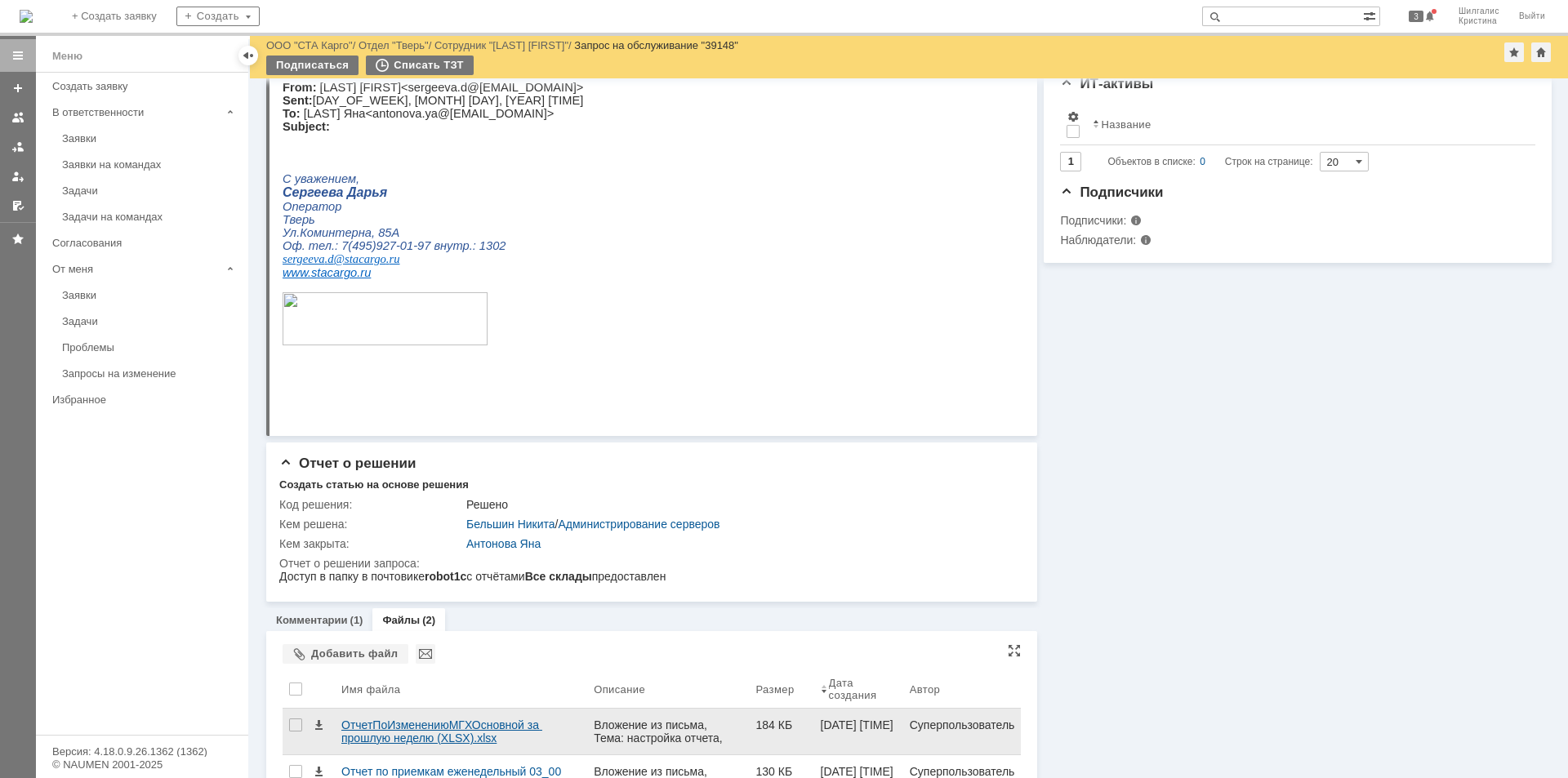 scroll, scrollTop: 496, scrollLeft: 0, axis: vertical 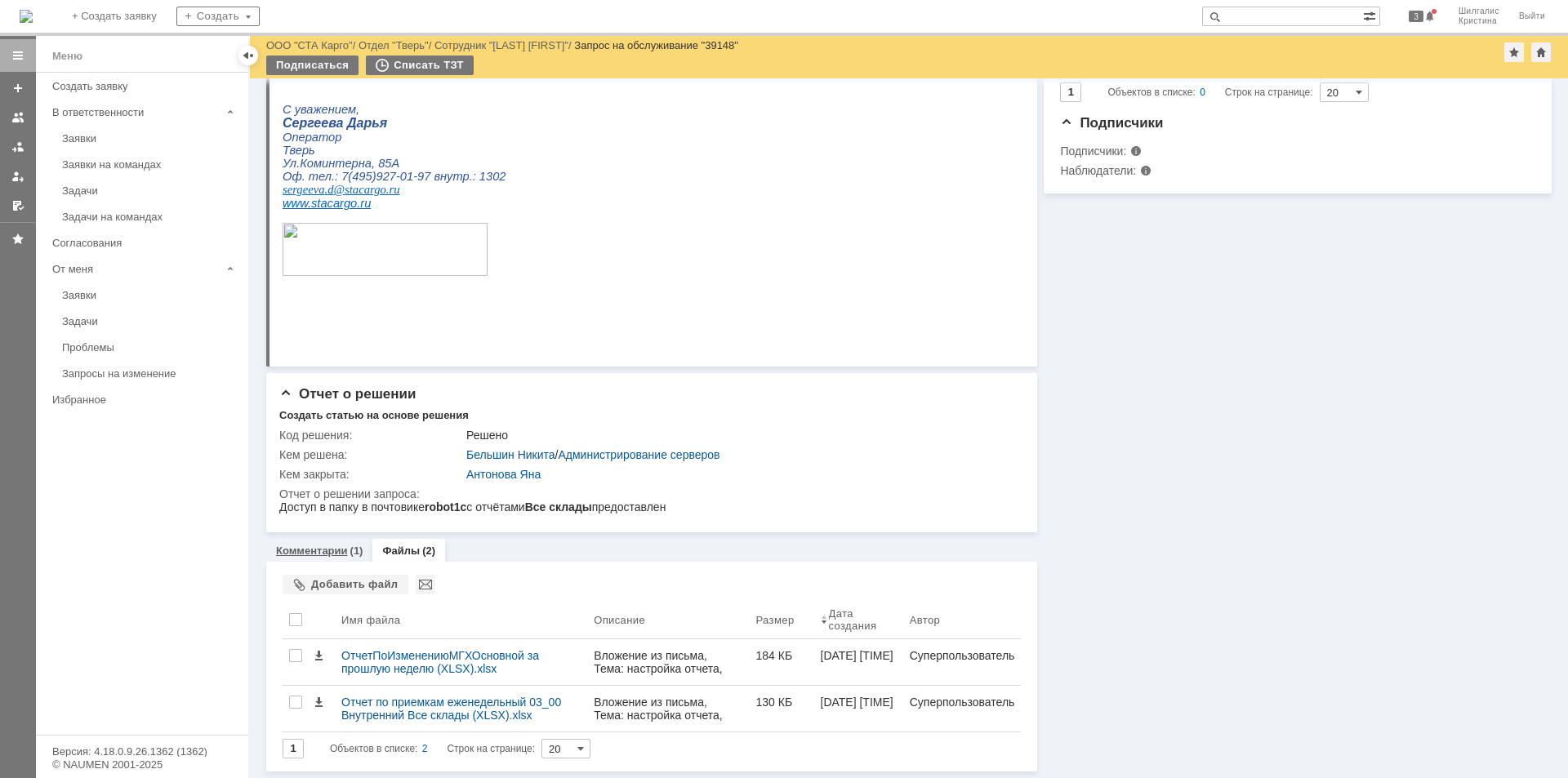 click on "Комментарии" at bounding box center (312, 550) 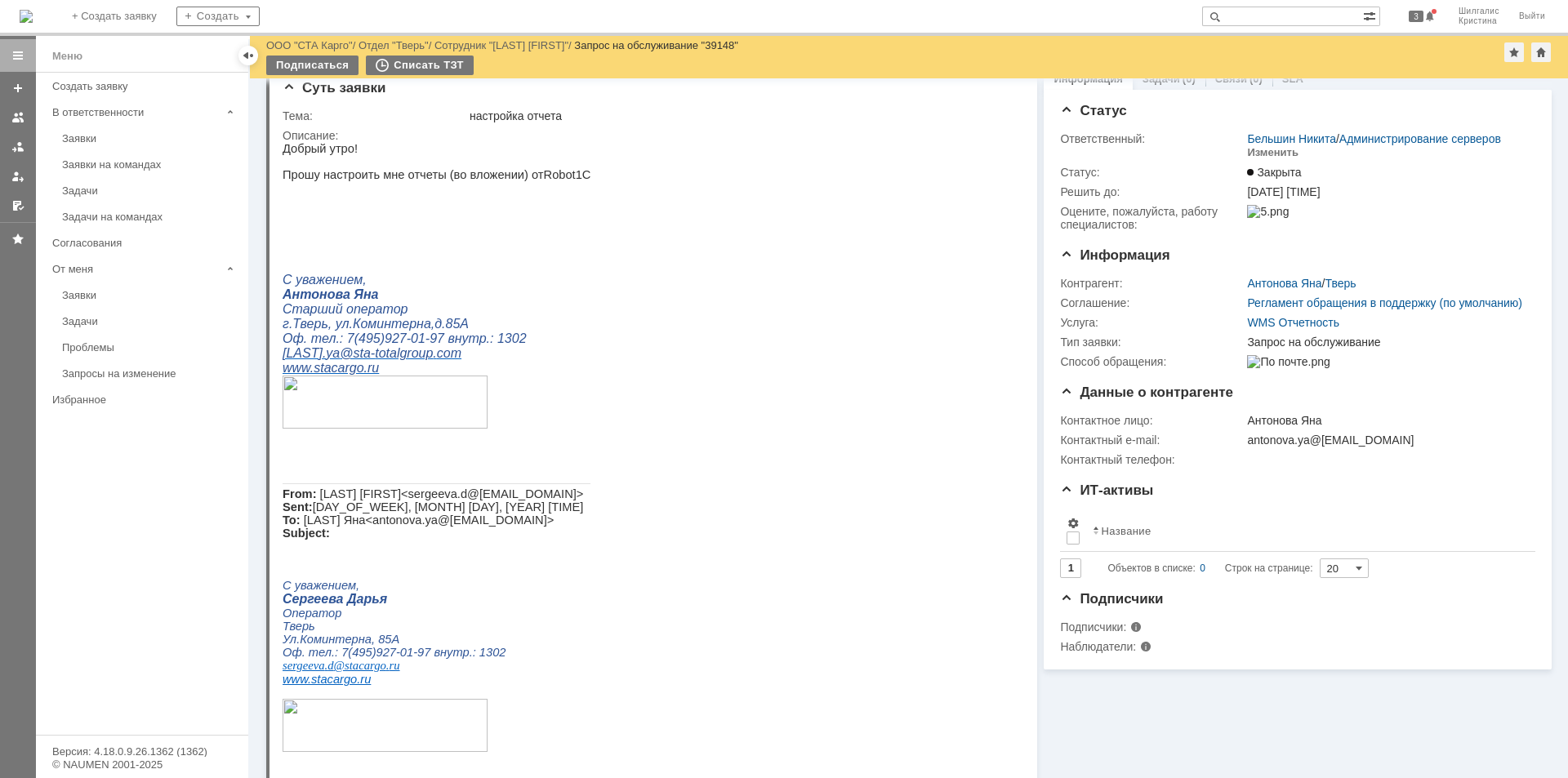 scroll, scrollTop: 0, scrollLeft: 0, axis: both 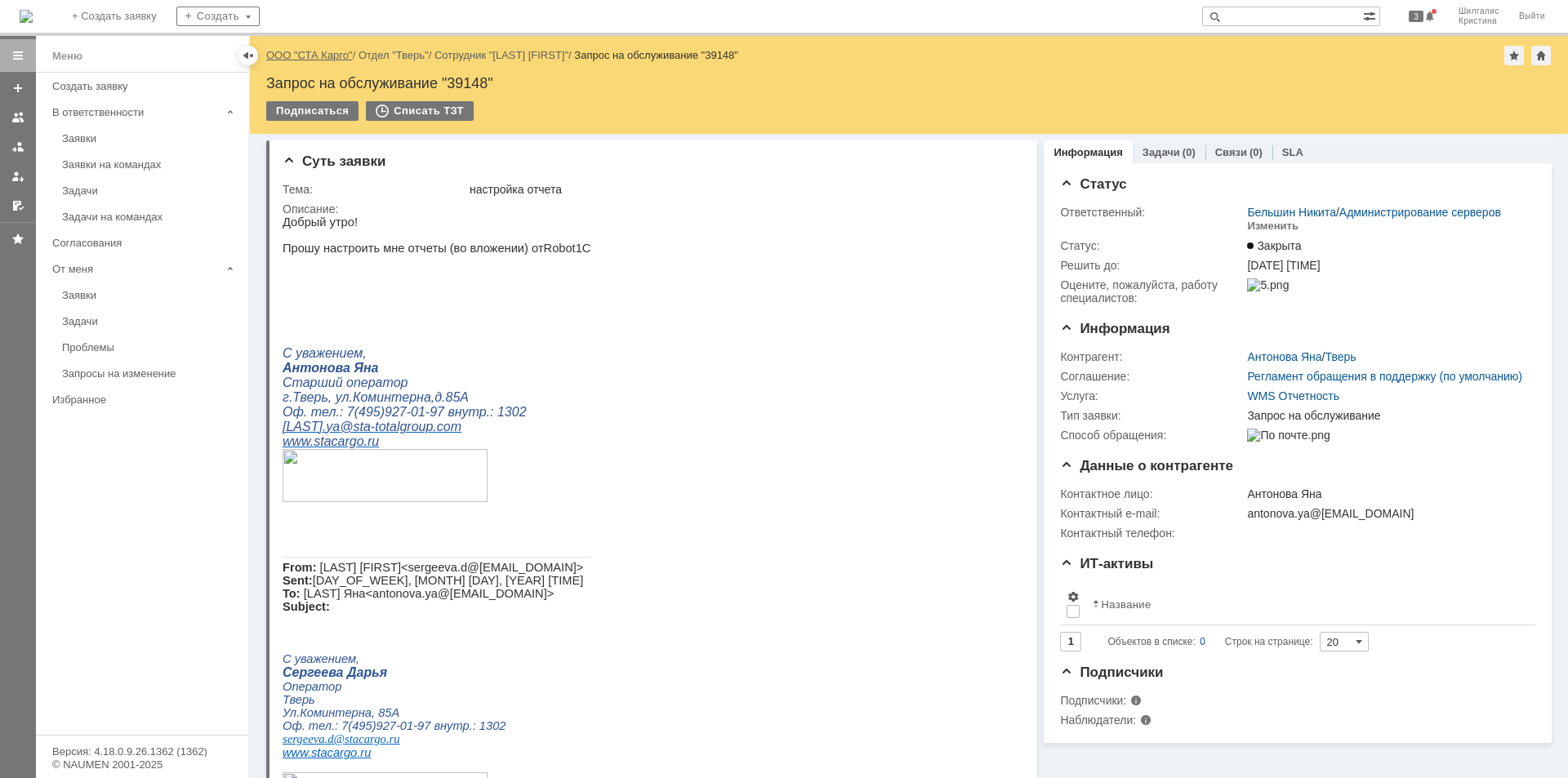 click on "ООО "СТА Карго"" at bounding box center (310, 55) 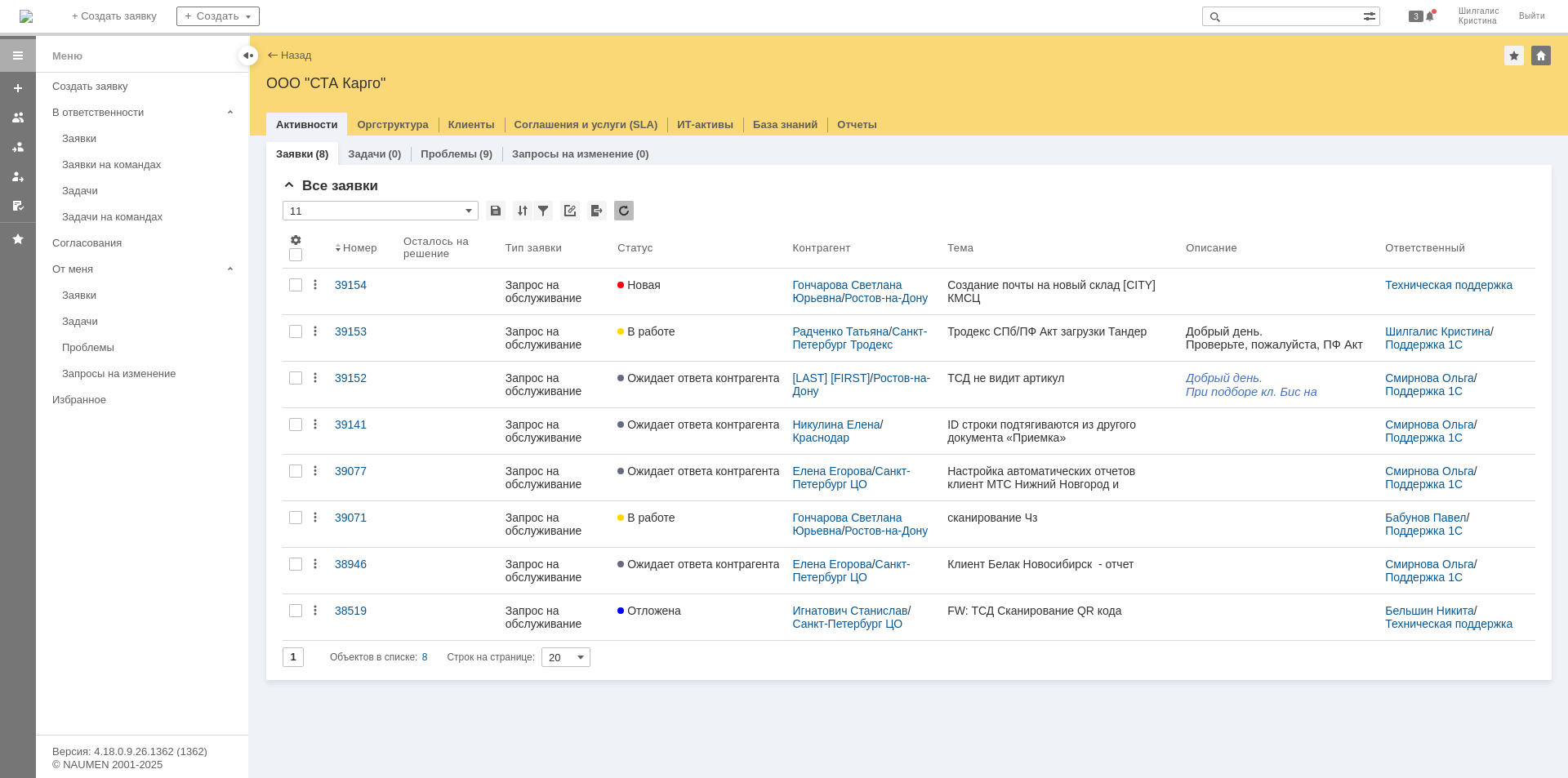 scroll, scrollTop: 0, scrollLeft: 0, axis: both 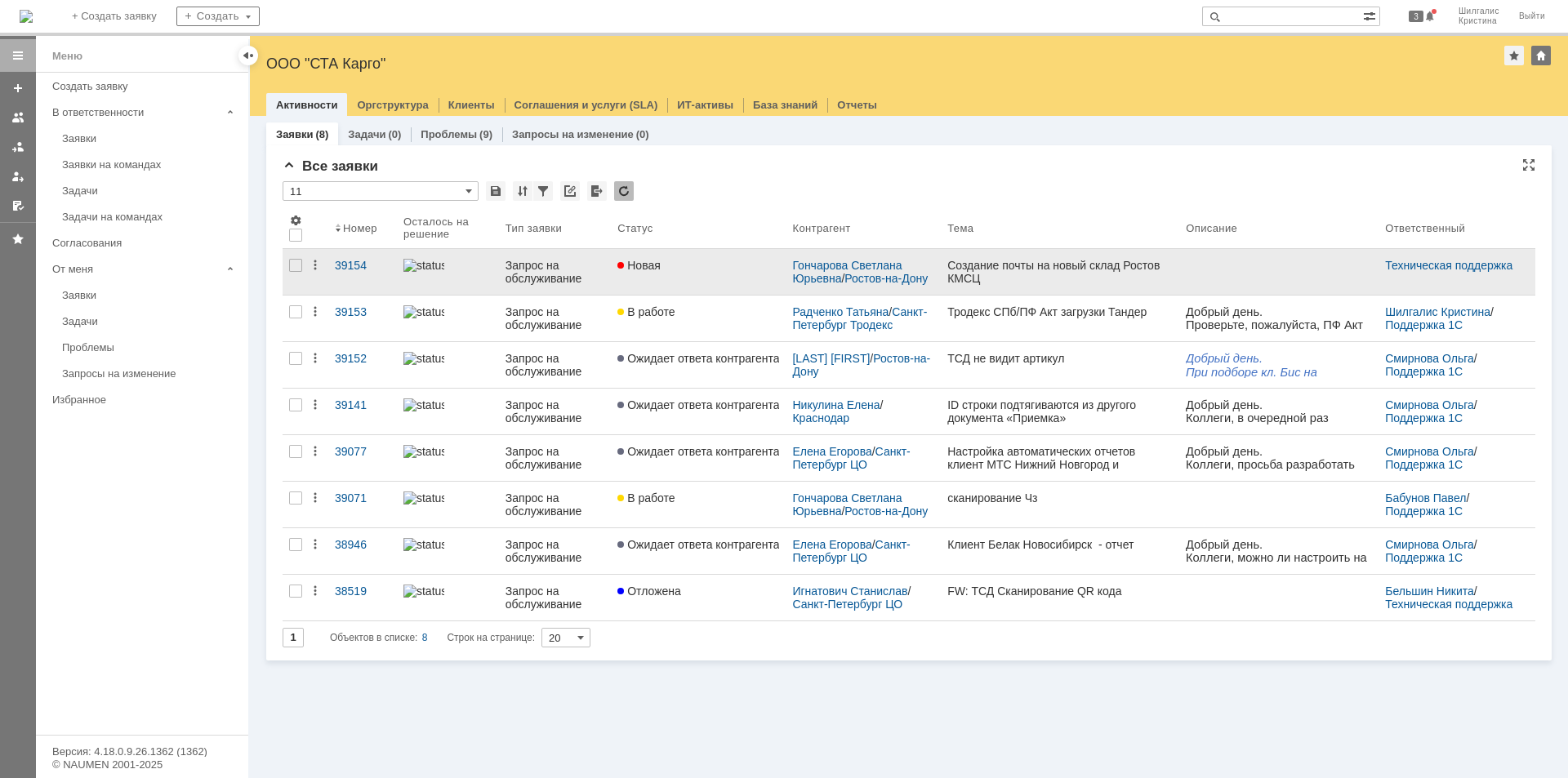 click on "Новая" at bounding box center (698, 265) 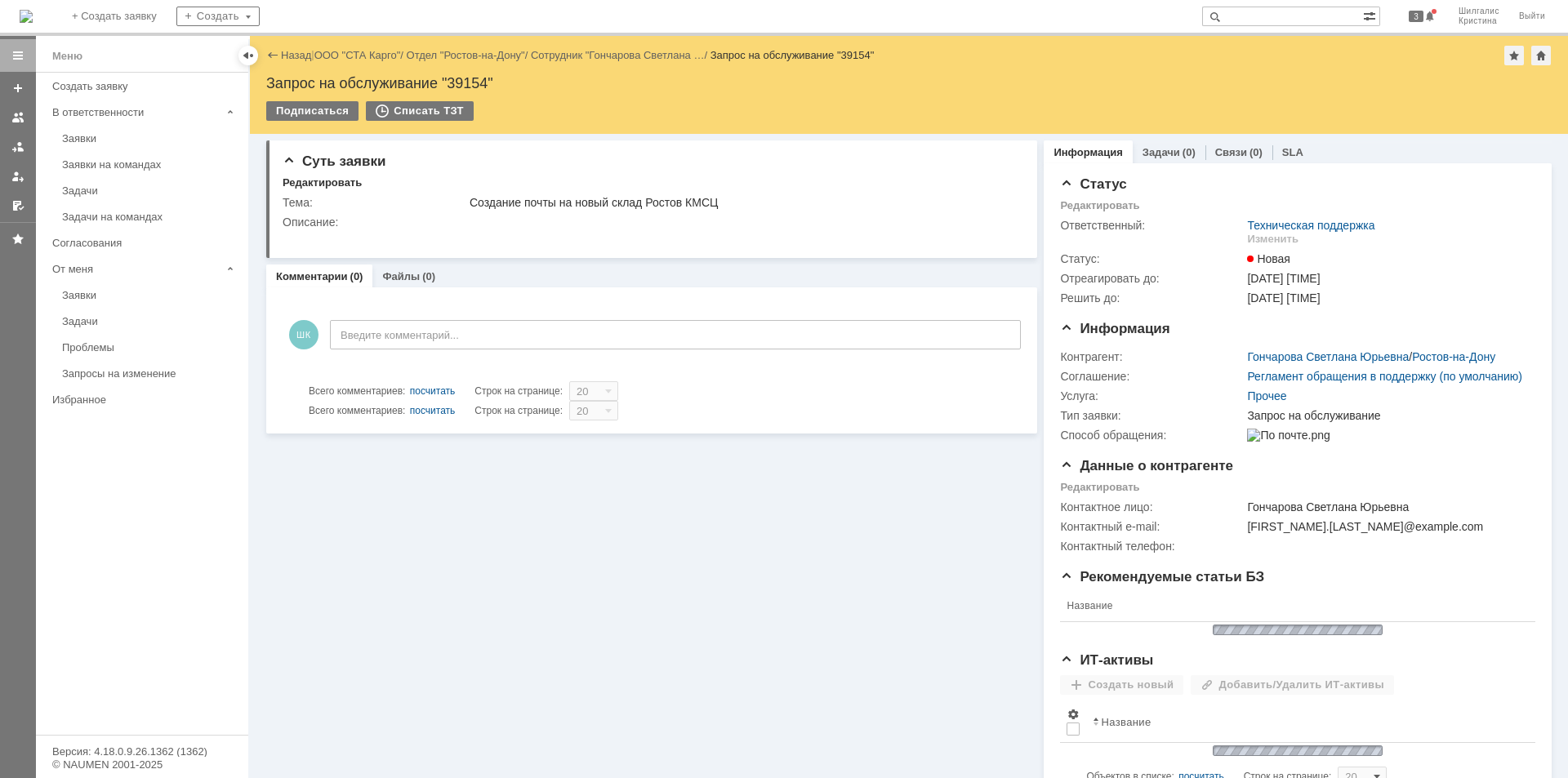 scroll, scrollTop: 0, scrollLeft: 0, axis: both 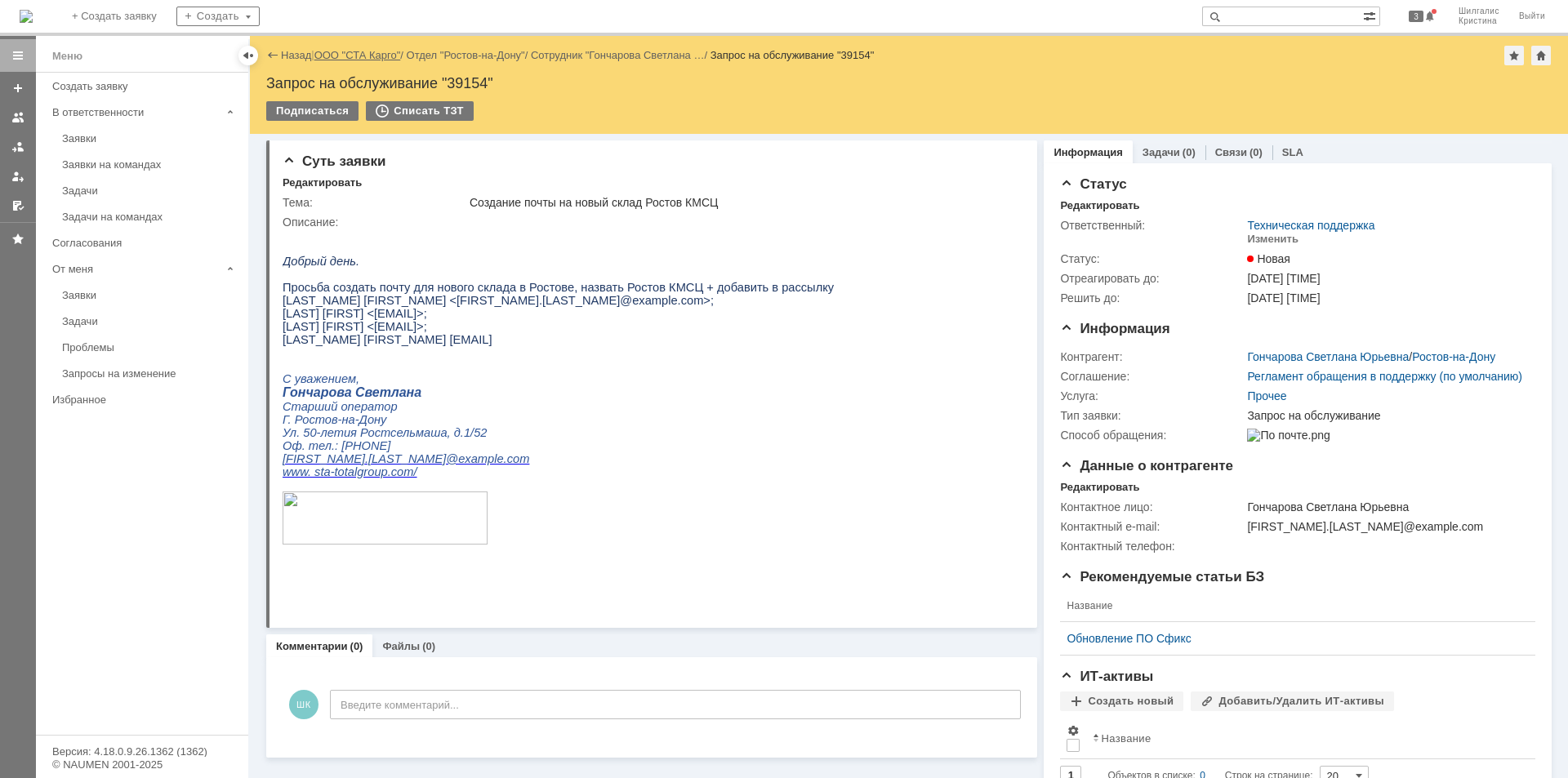 click on "ООО "СТА Карго"" at bounding box center [358, 55] 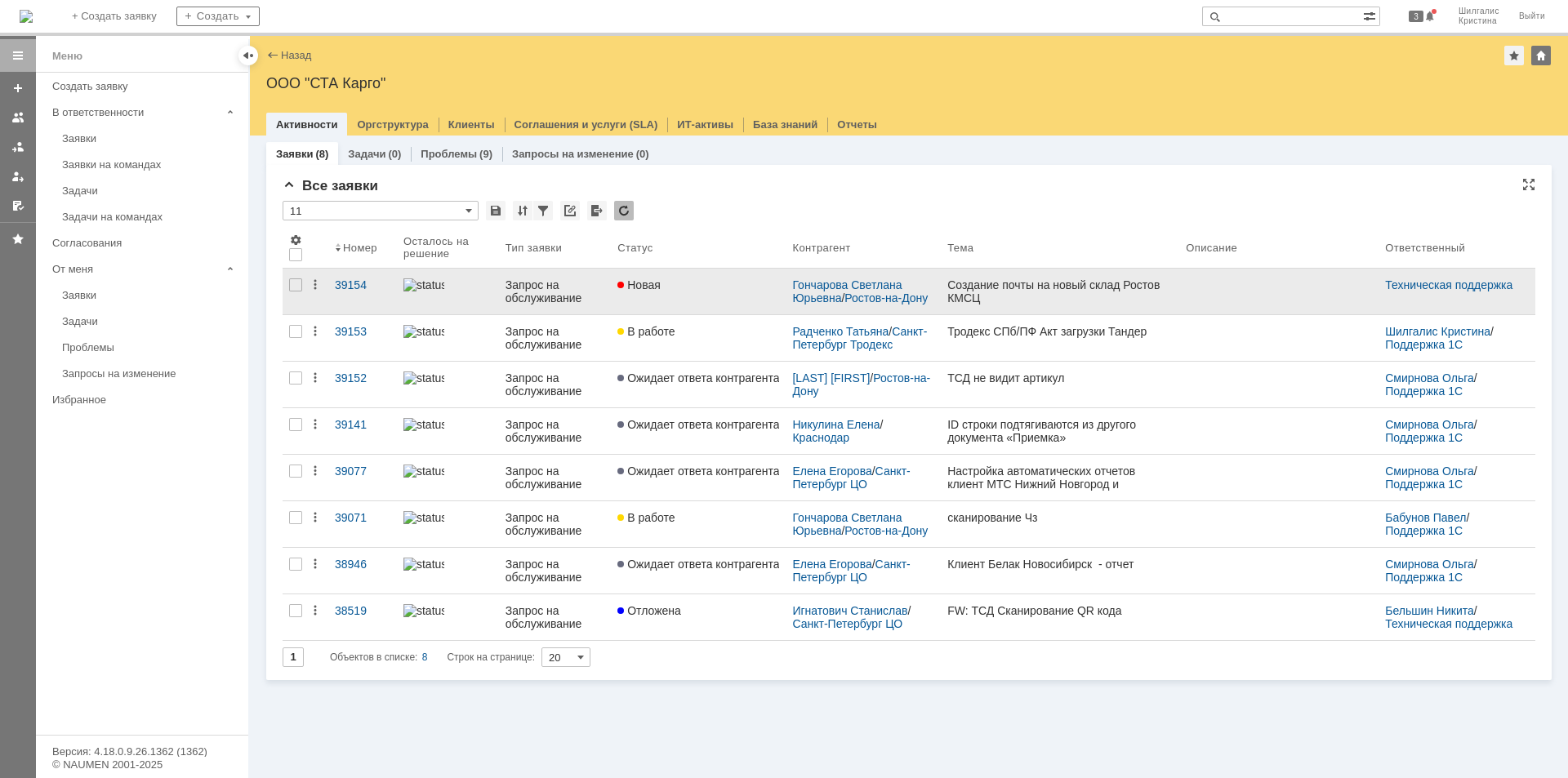 scroll, scrollTop: 0, scrollLeft: 0, axis: both 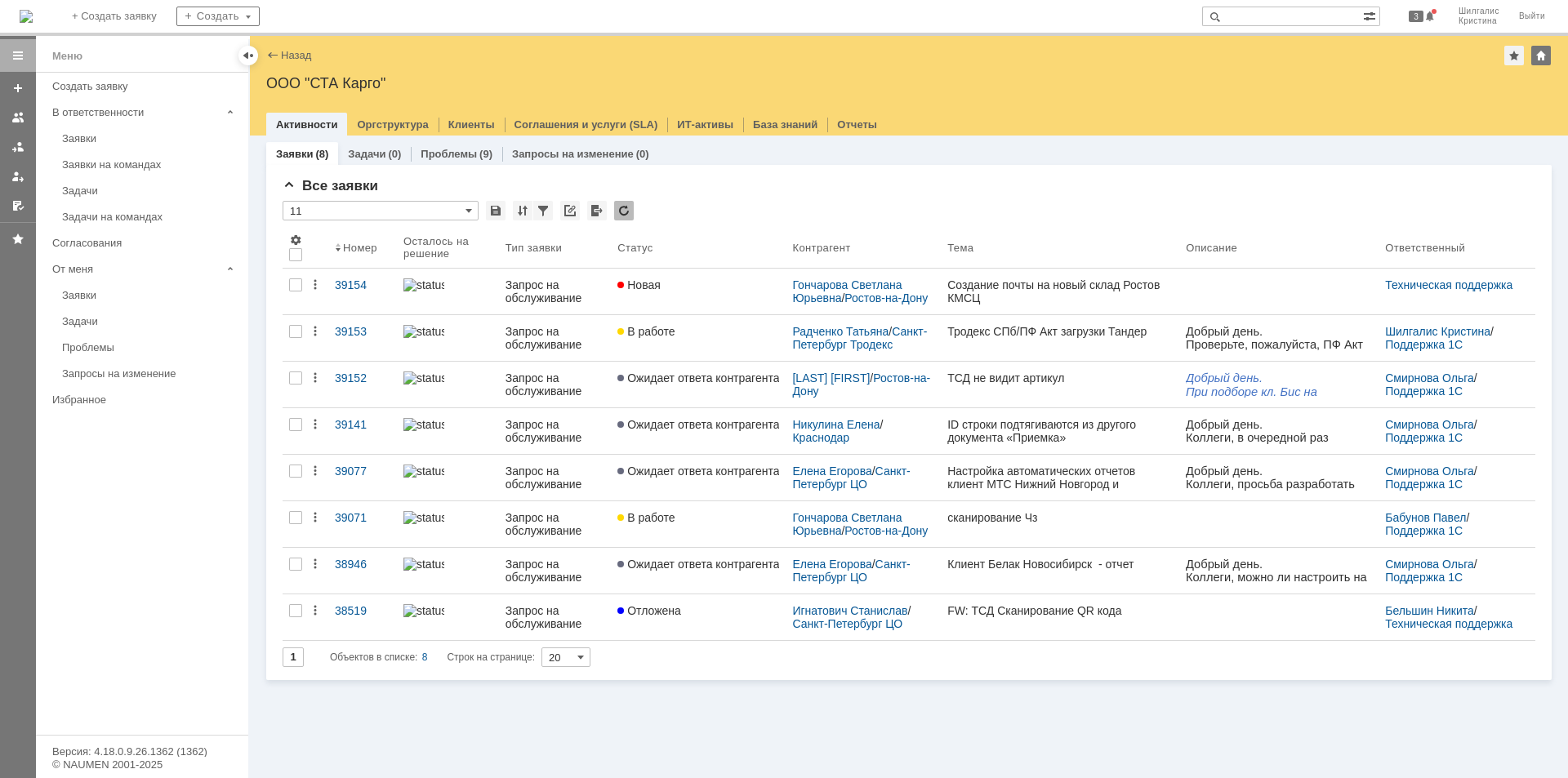 click at bounding box center (1282, 16) 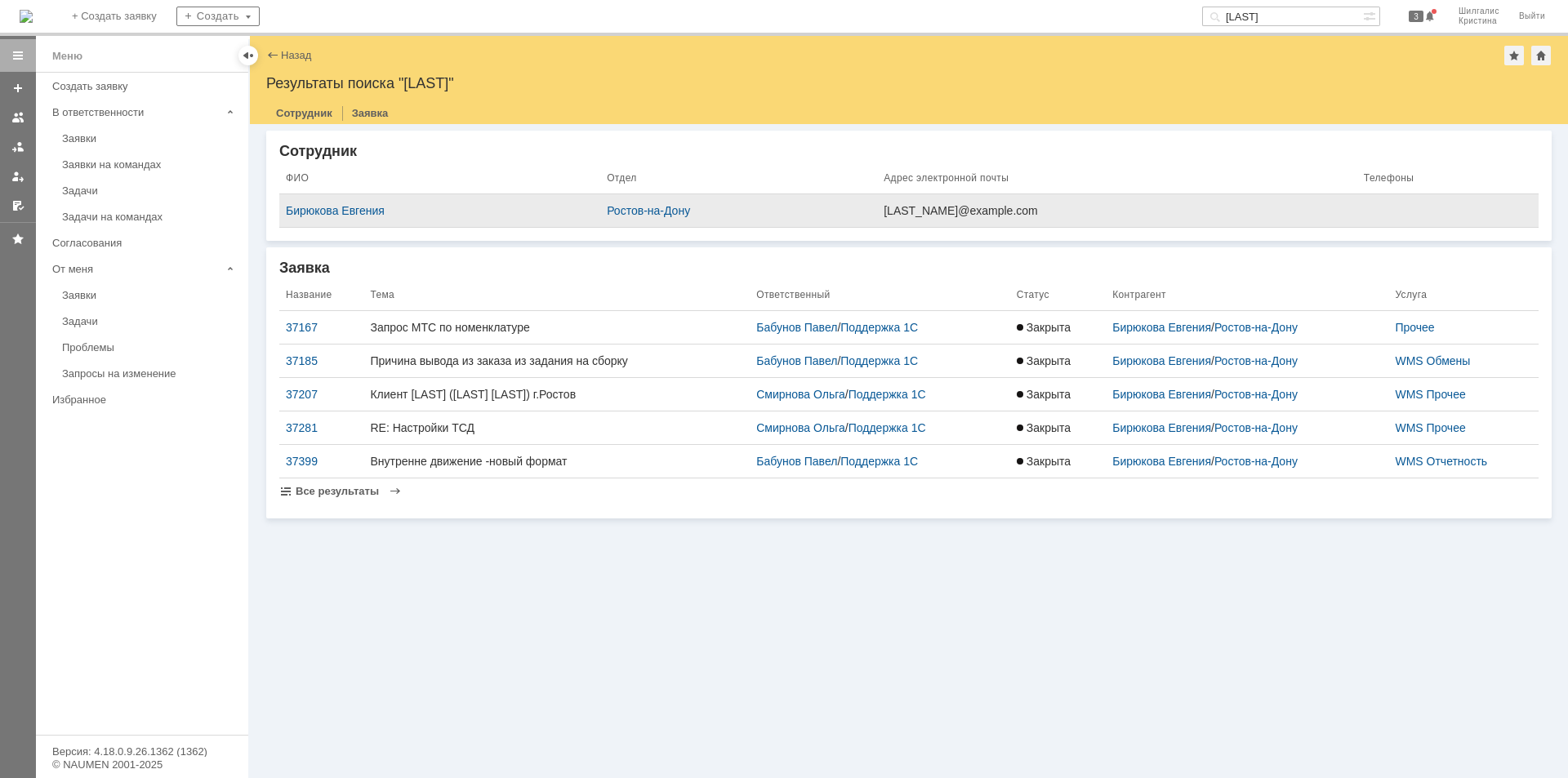 click on "Бирюкова Евгения" at bounding box center [439, 211] 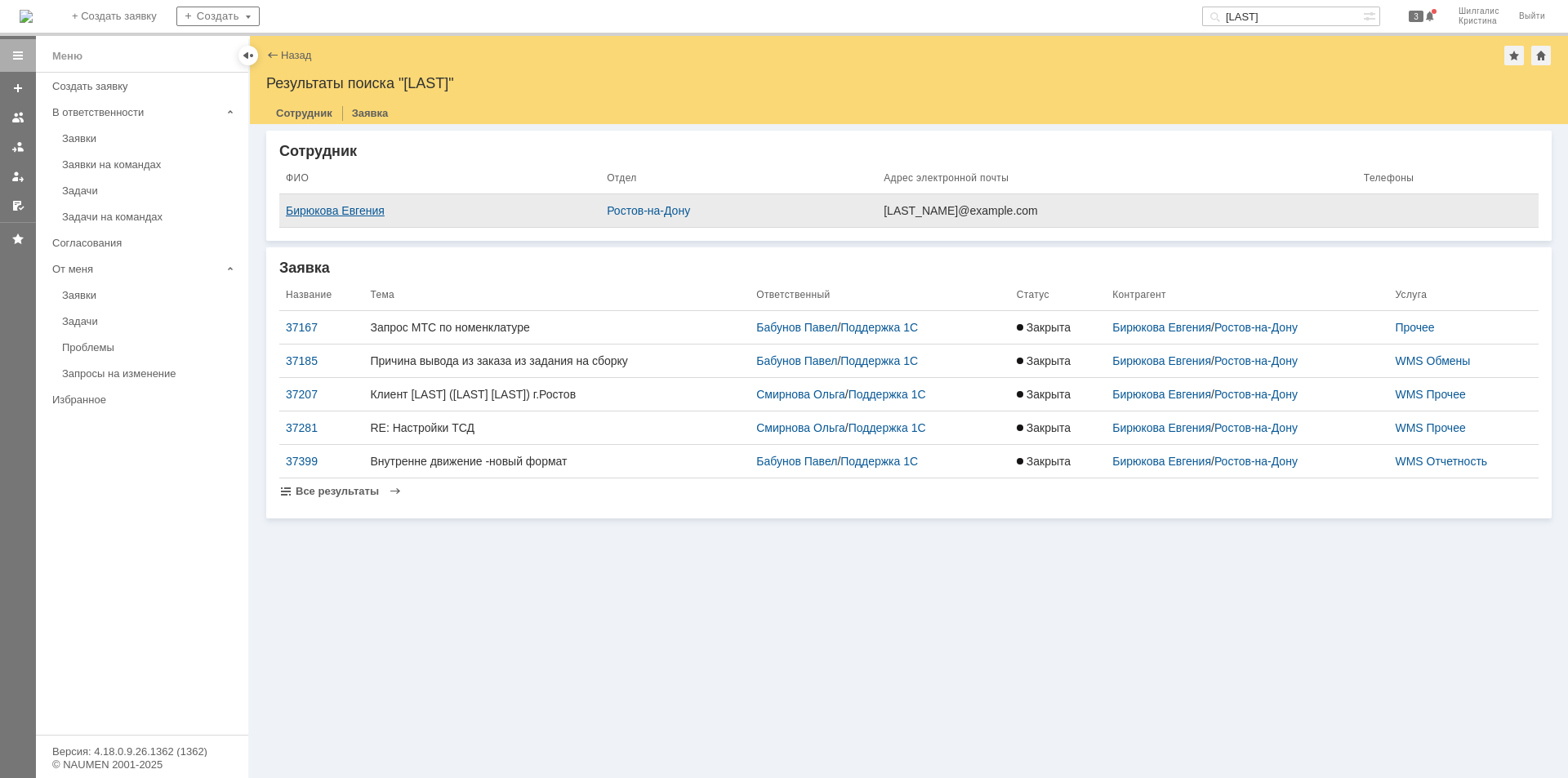click on "Бирюкова Евгения" at bounding box center [439, 211] 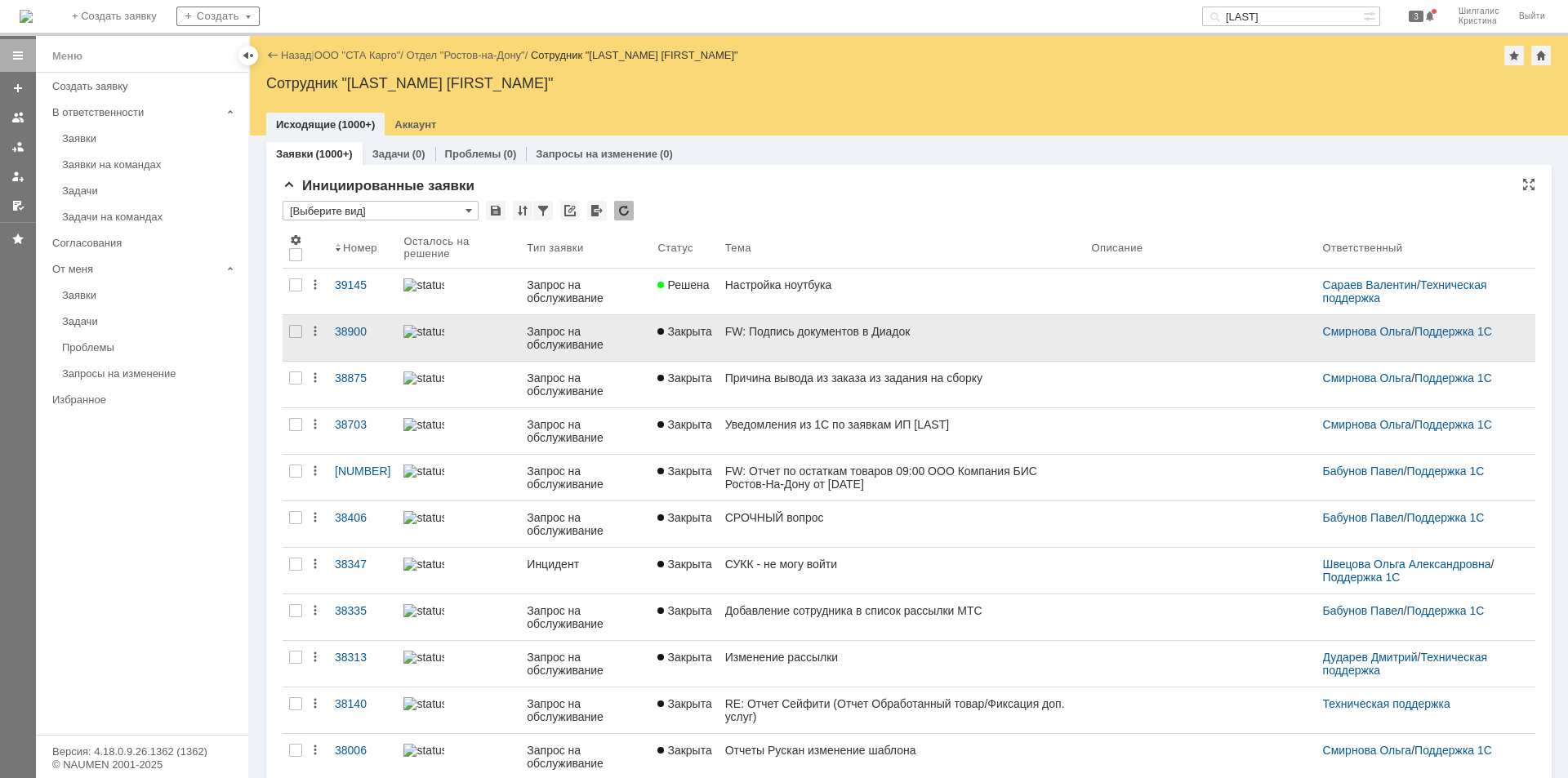 scroll, scrollTop: 0, scrollLeft: 0, axis: both 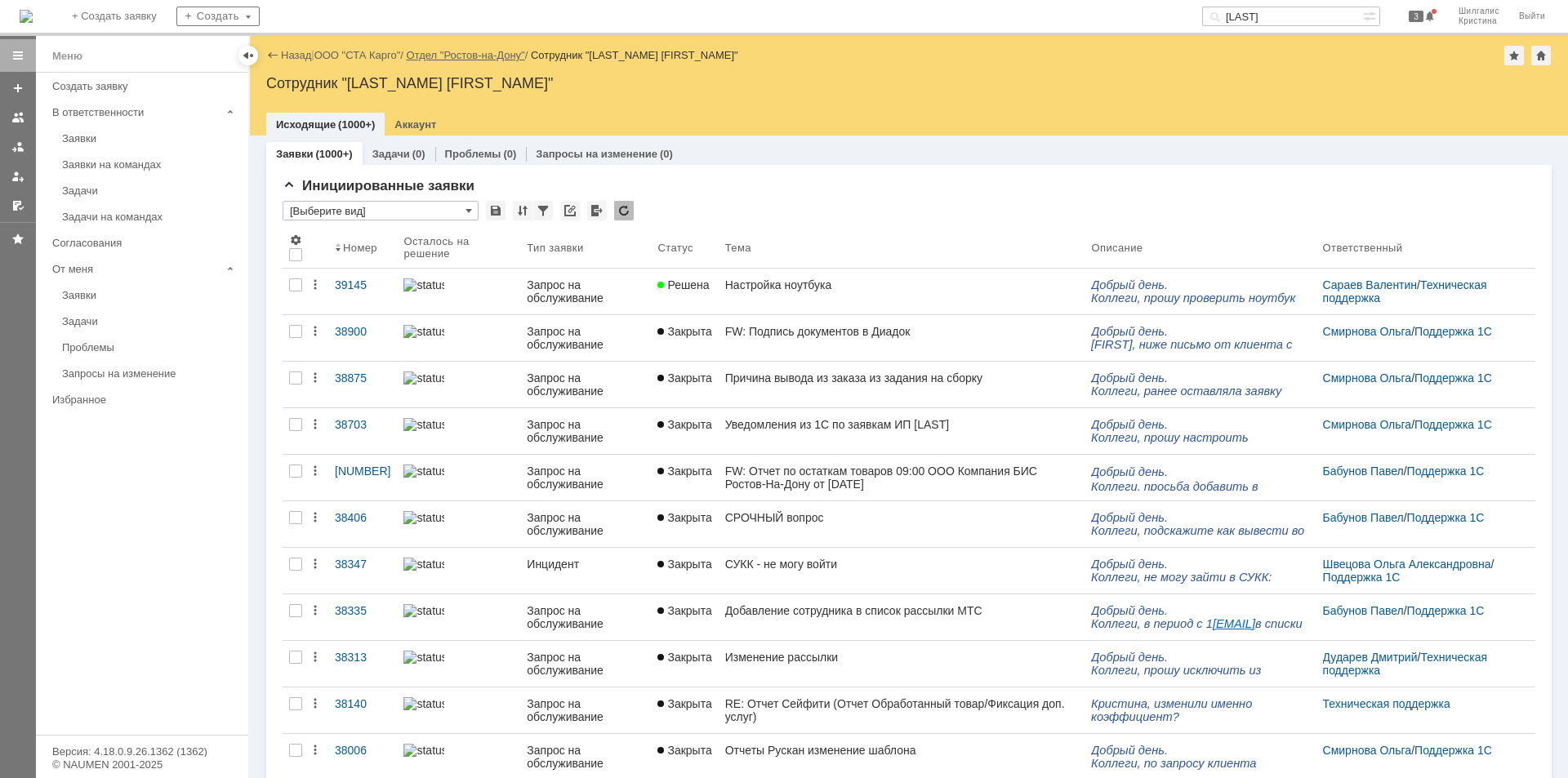 click on "Отдел "Ростов-на-Дону"" at bounding box center (466, 55) 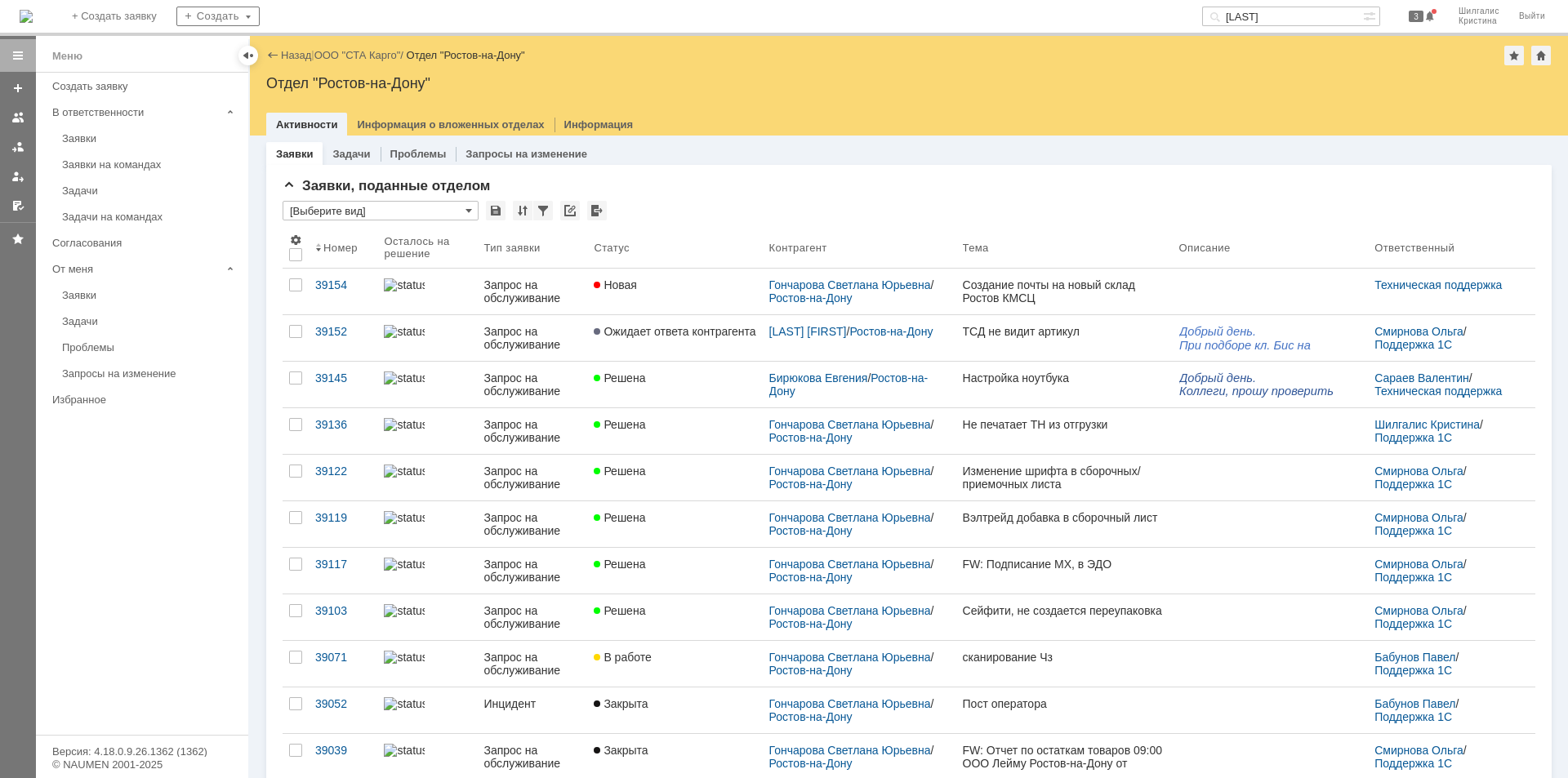 drag, startPoint x: 1305, startPoint y: 24, endPoint x: 1027, endPoint y: -35, distance: 284.19184 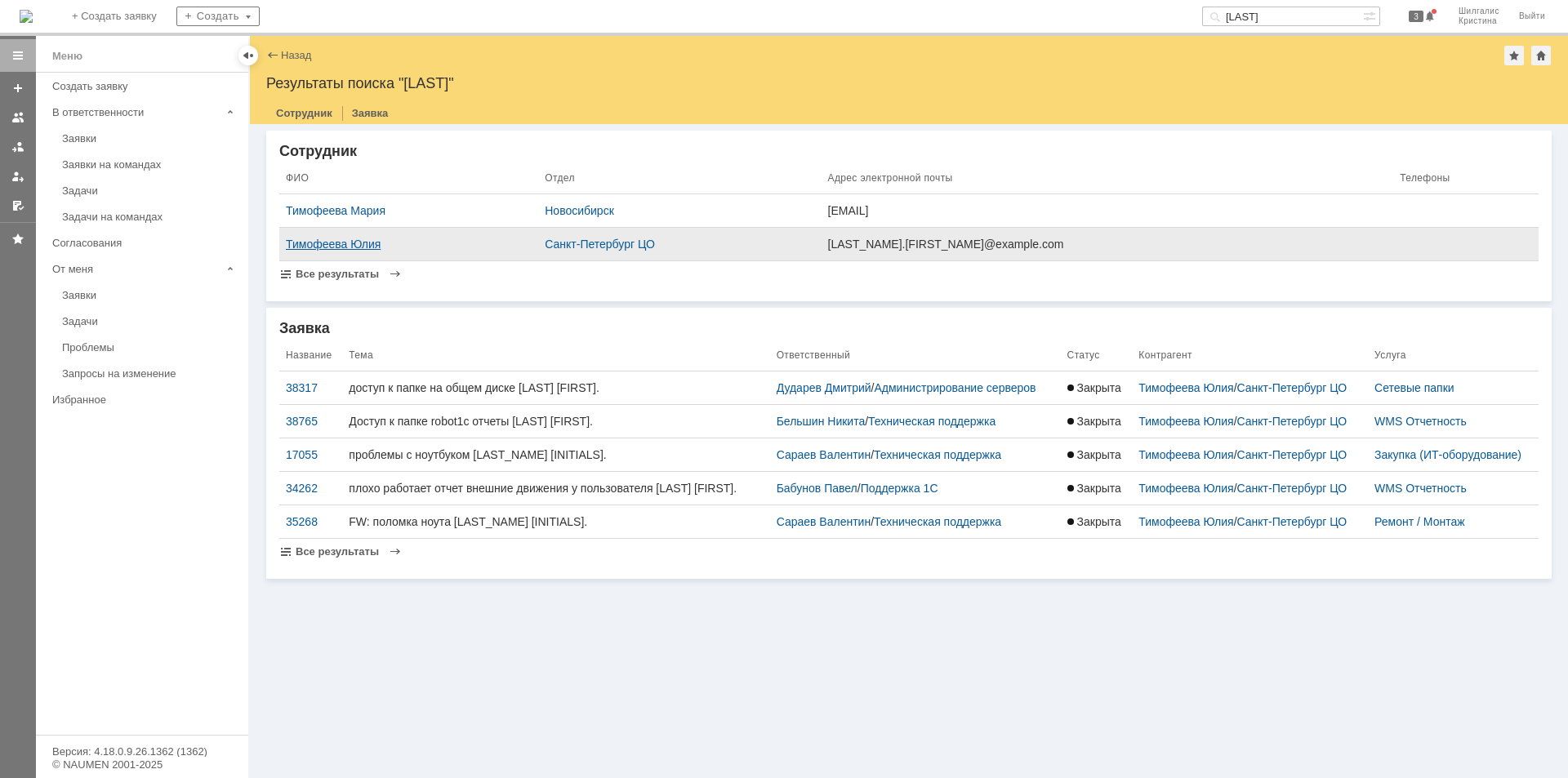 click on "Тимофеева Юлия" at bounding box center [408, 244] 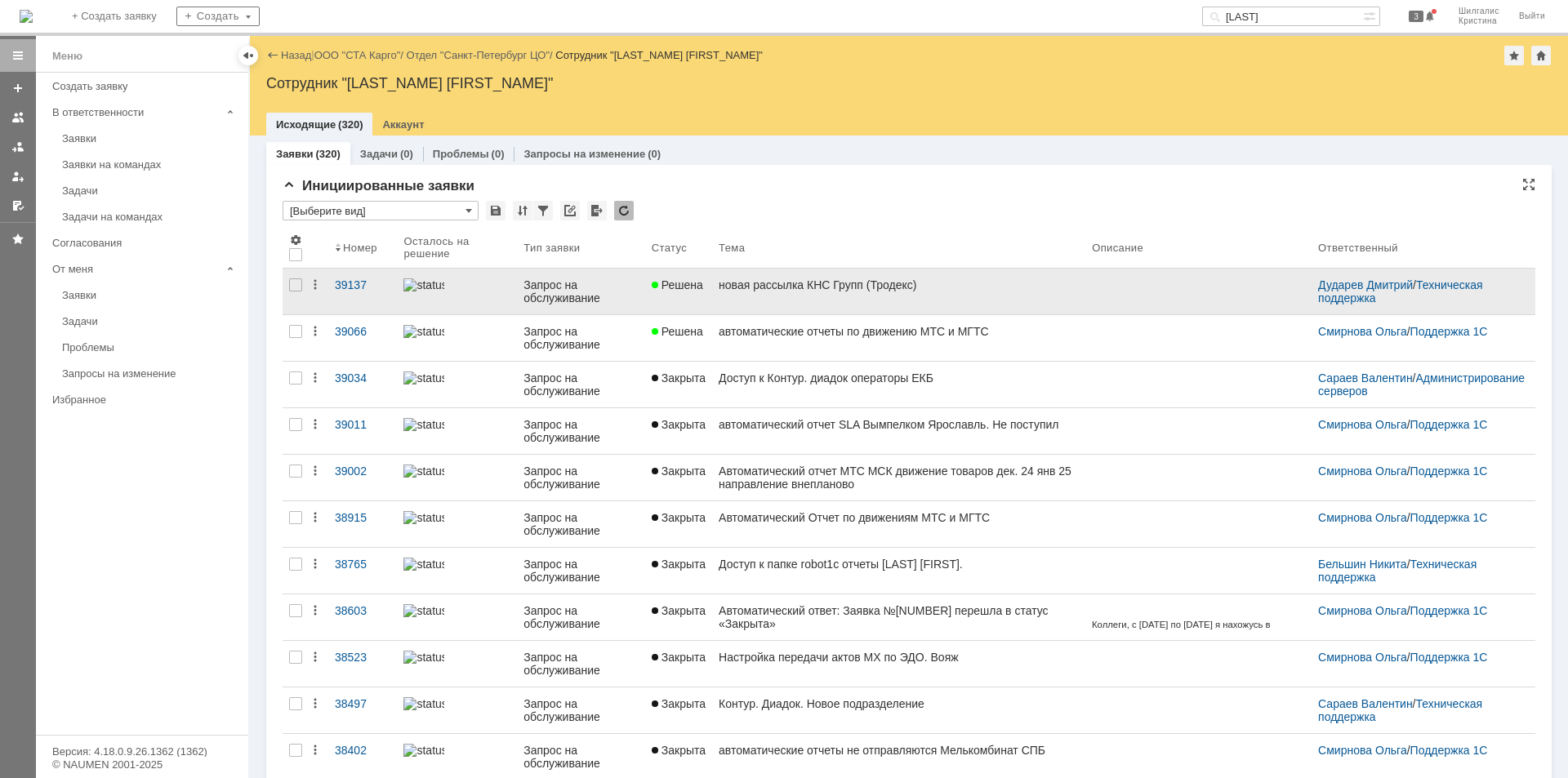 click on "новая рассылка КНС Групп (Тродекс)" at bounding box center (898, 285) 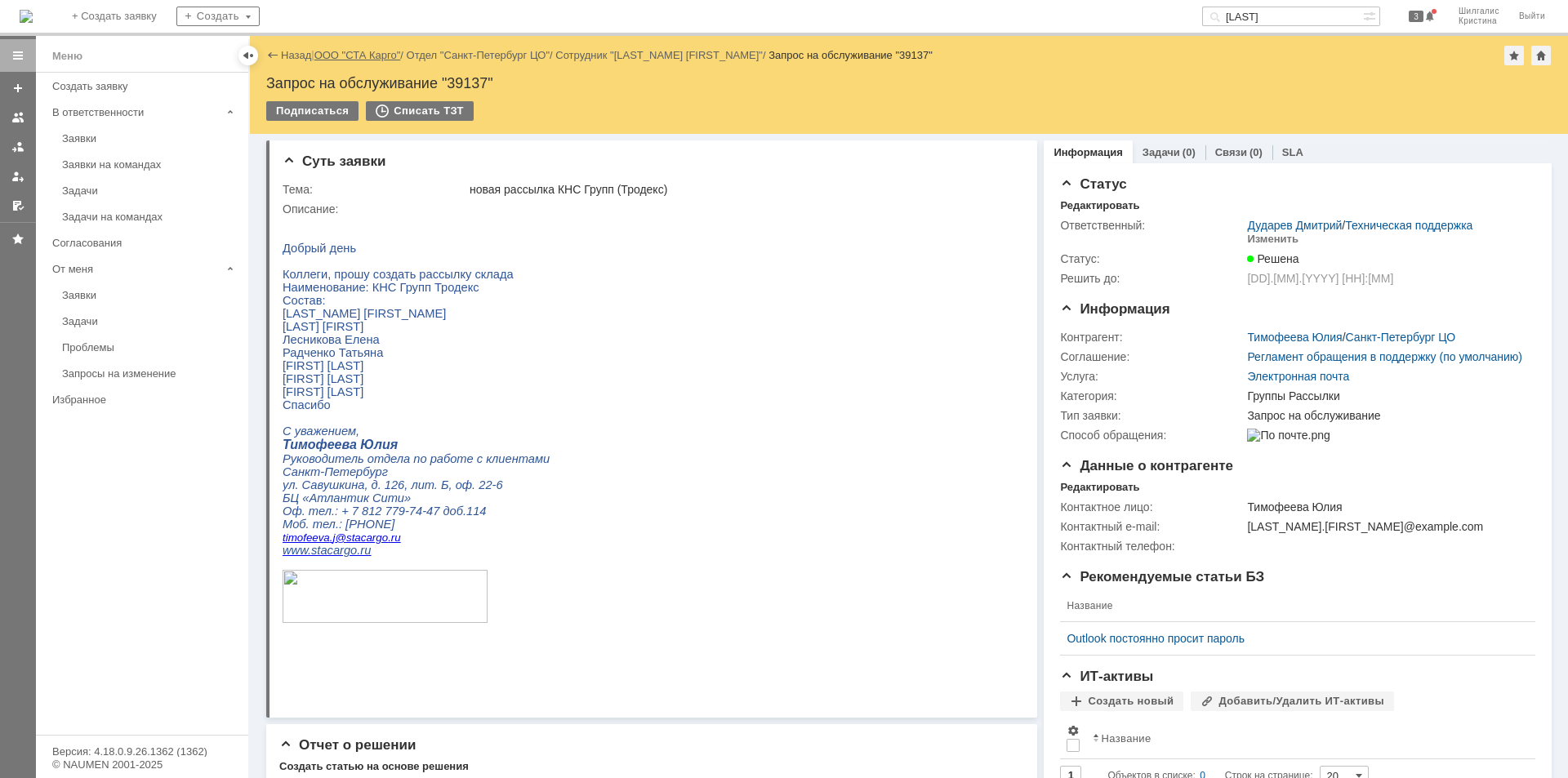 click on "ООО "СТА Карго"" at bounding box center (358, 55) 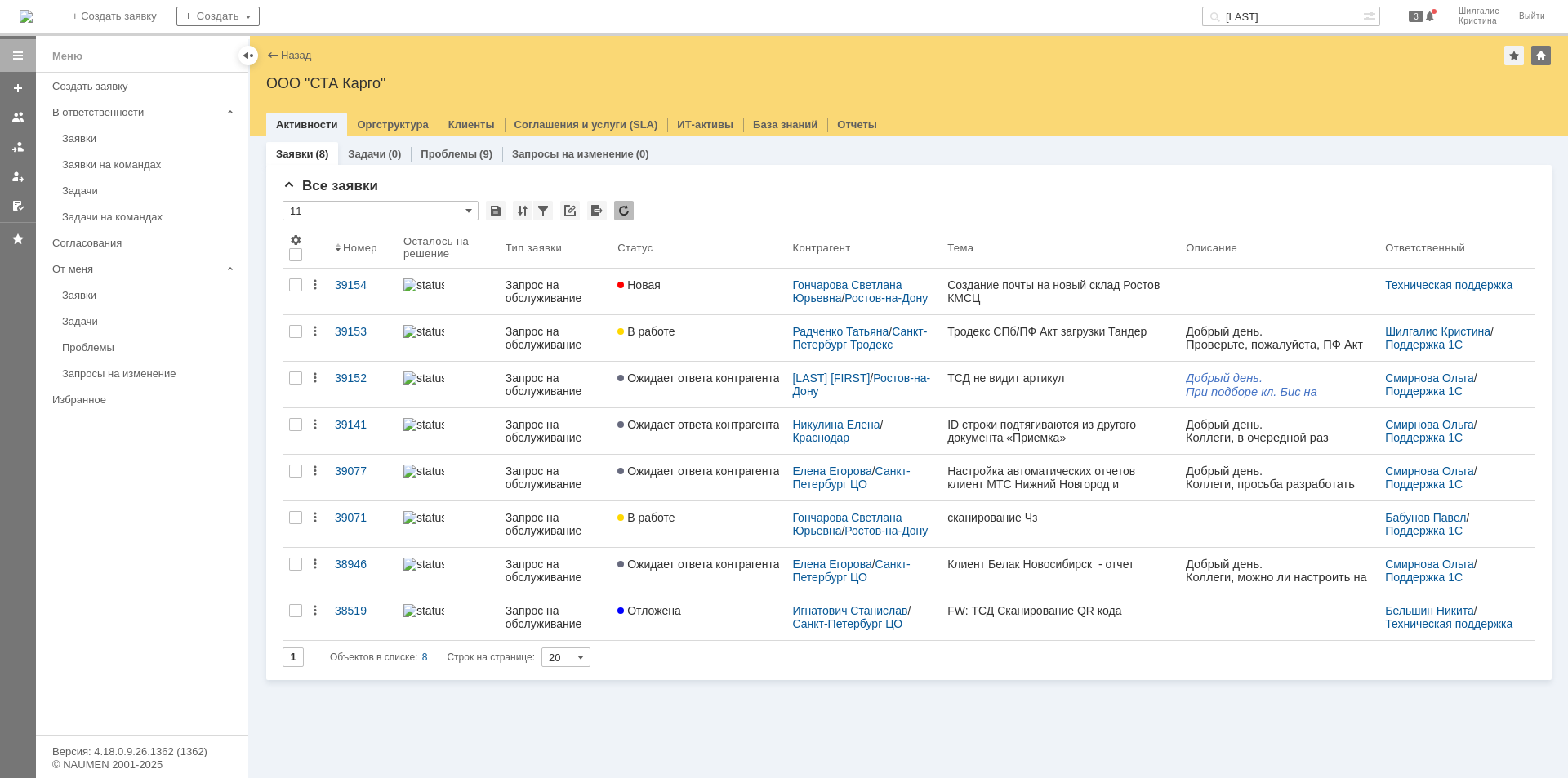 click on "Все заявки * 11
Результаты поиска:             1       Объектов в списке:    8  Строк на странице:        20       Номер Осталось на решение Тип заявки Статус Контрагент Тема Описание Ответственный
39154 Запрос на обслуживание Новая Гончарова Светлана Юрьевна / Ростов-на-Дону Создание почты на новый склад Ростов КМСЦ Техническая поддержка
39153 Запрос на обслуживание В работе Радченко Татьяна / Санкт-Петербург Тродекс Тродекс СПб/ПФ Акт загрузки Тандер Шилгалис Кристина / Поддержка 1С
39152 Запрос на обслуживание Ожидает ответа контрагента Фощенко Сергей" at bounding box center (909, 422) 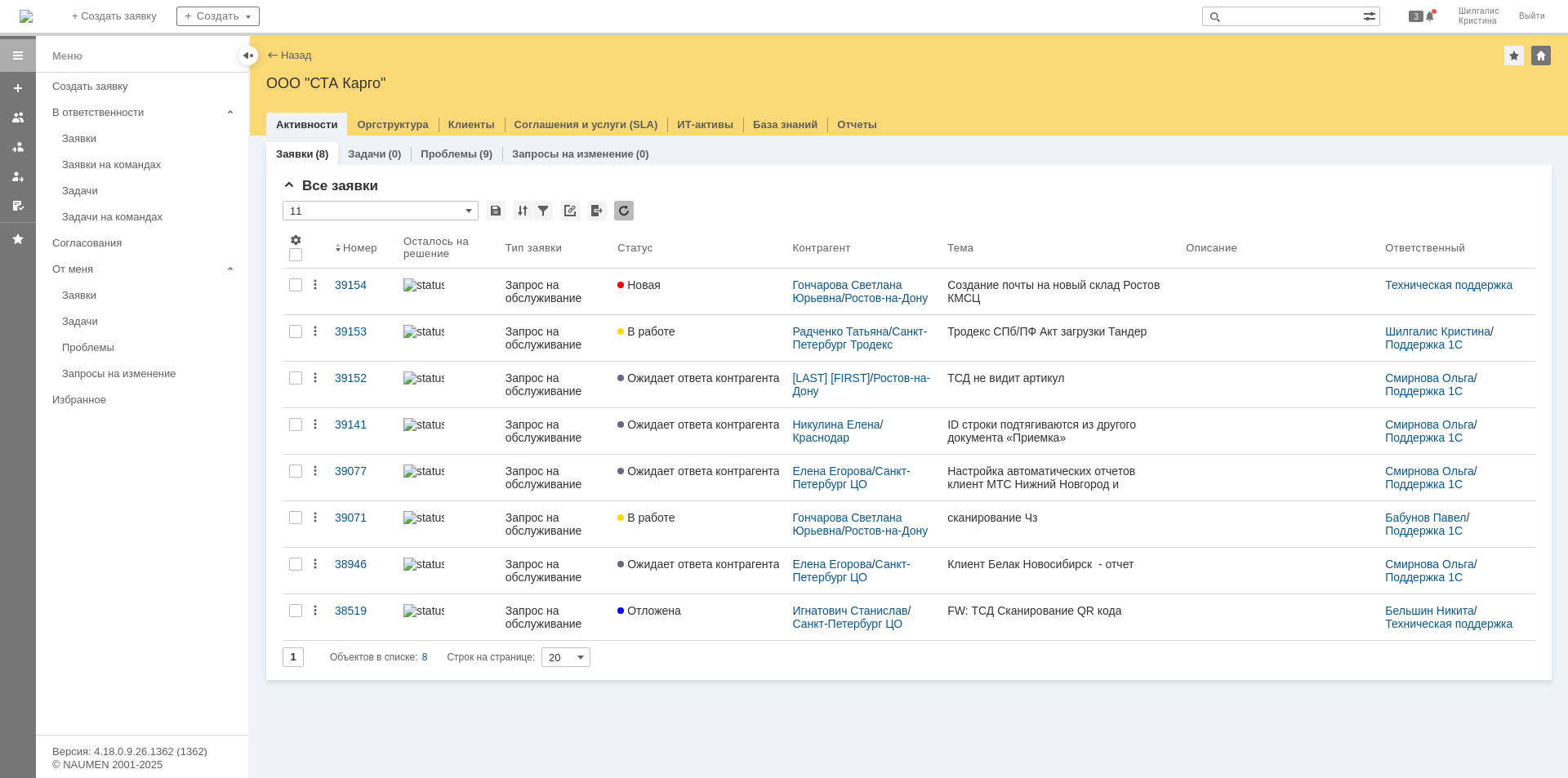 scroll, scrollTop: 0, scrollLeft: 0, axis: both 